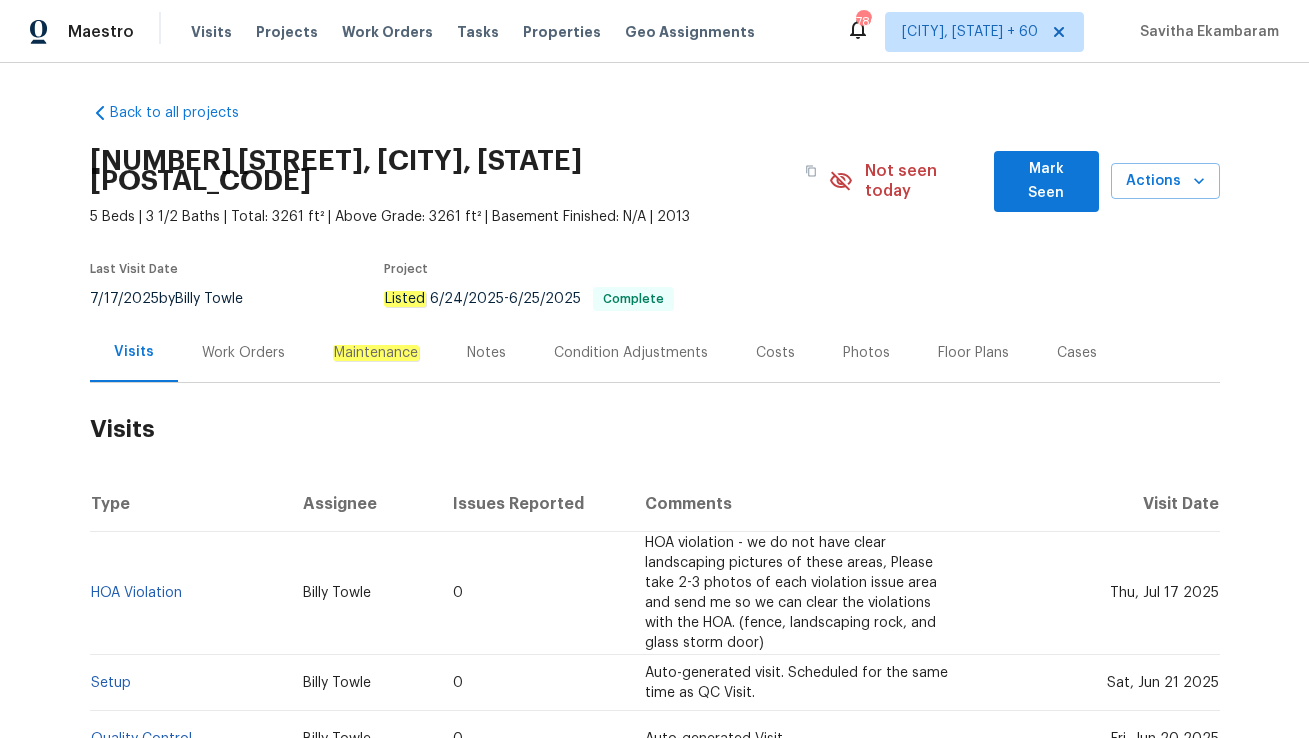 scroll, scrollTop: 0, scrollLeft: 0, axis: both 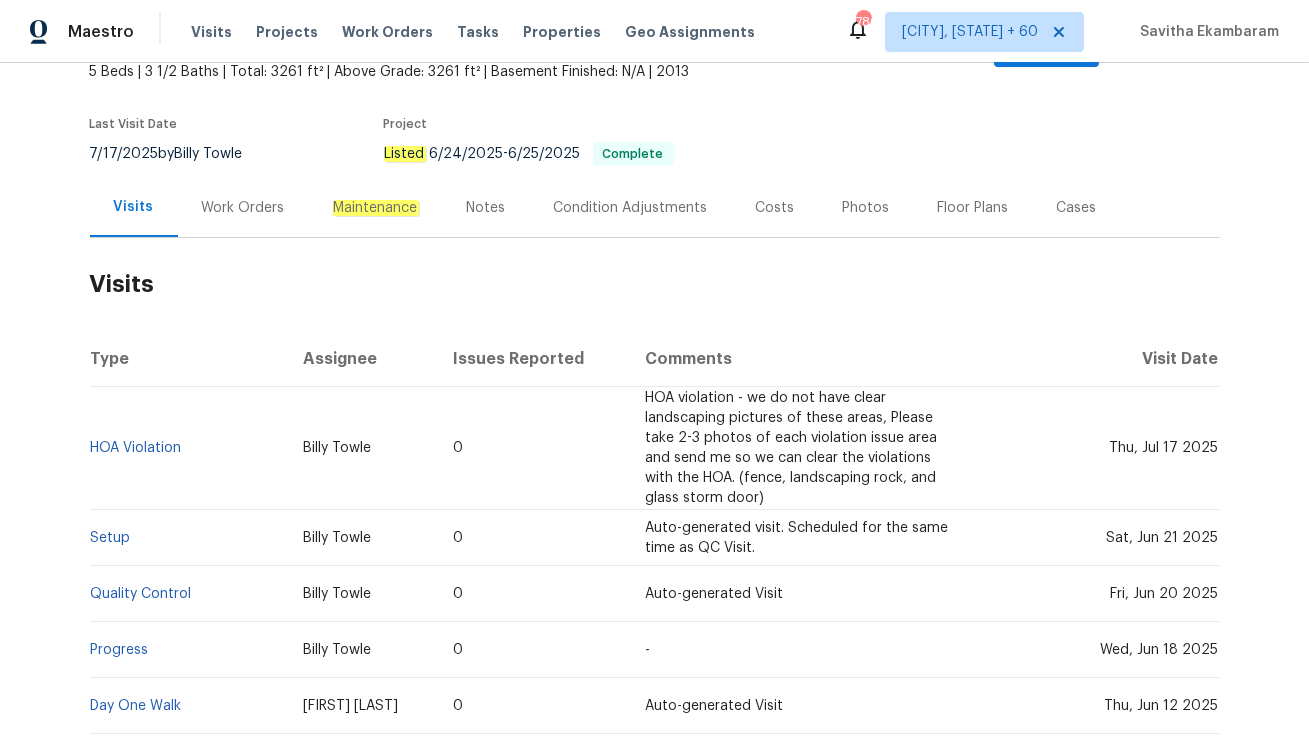 click on "Work Orders" at bounding box center (243, 208) 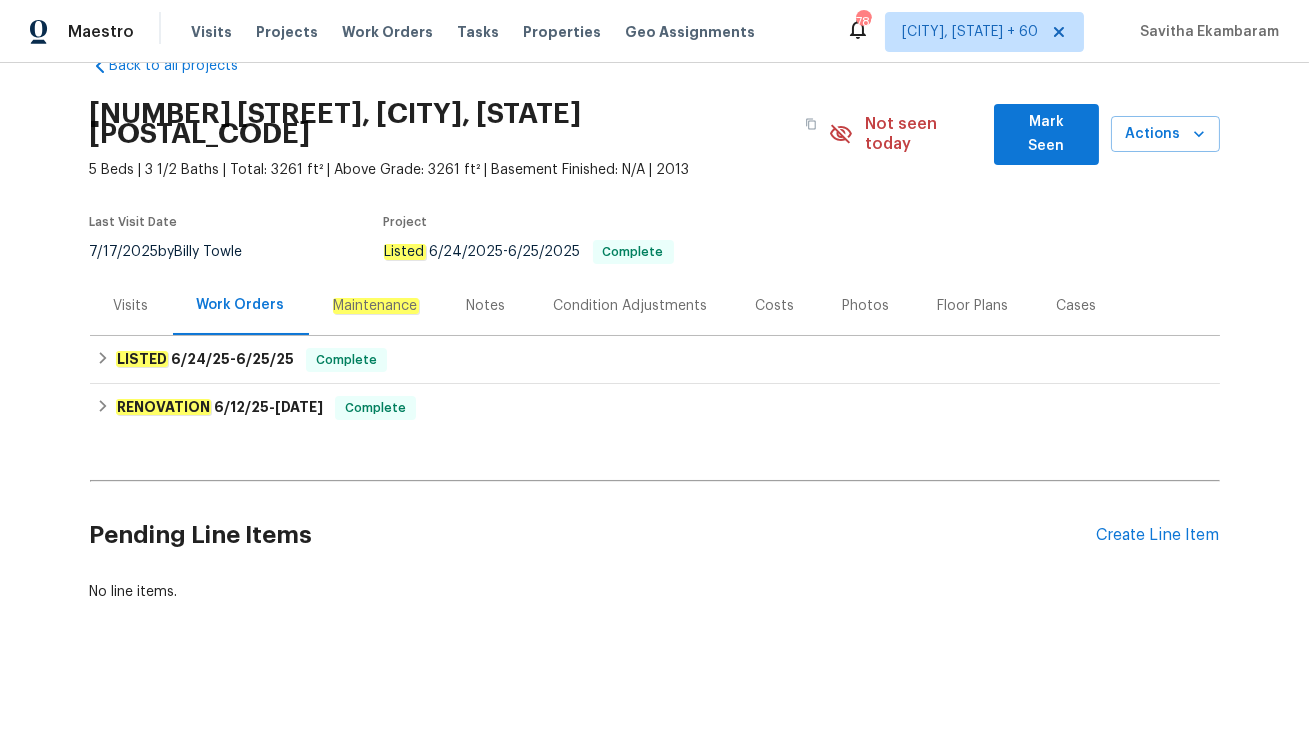scroll, scrollTop: 25, scrollLeft: 0, axis: vertical 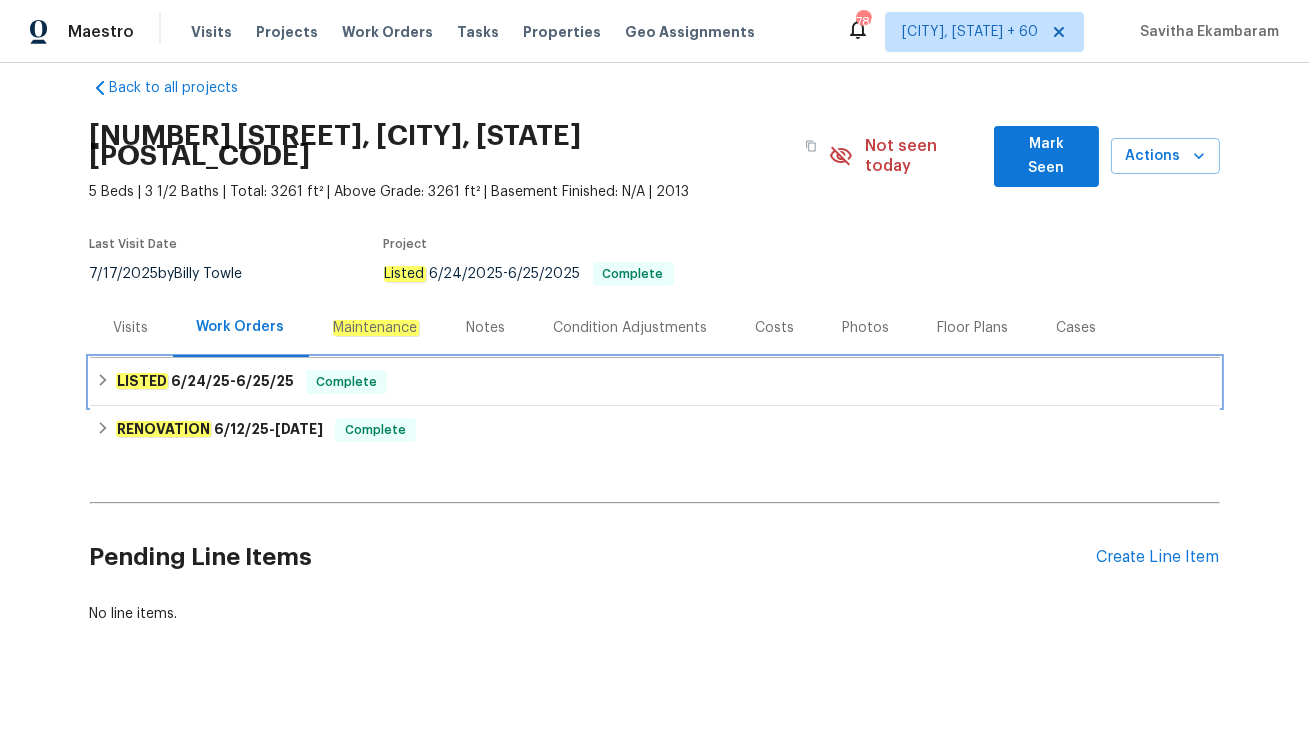 click on "Complete" at bounding box center [346, 382] 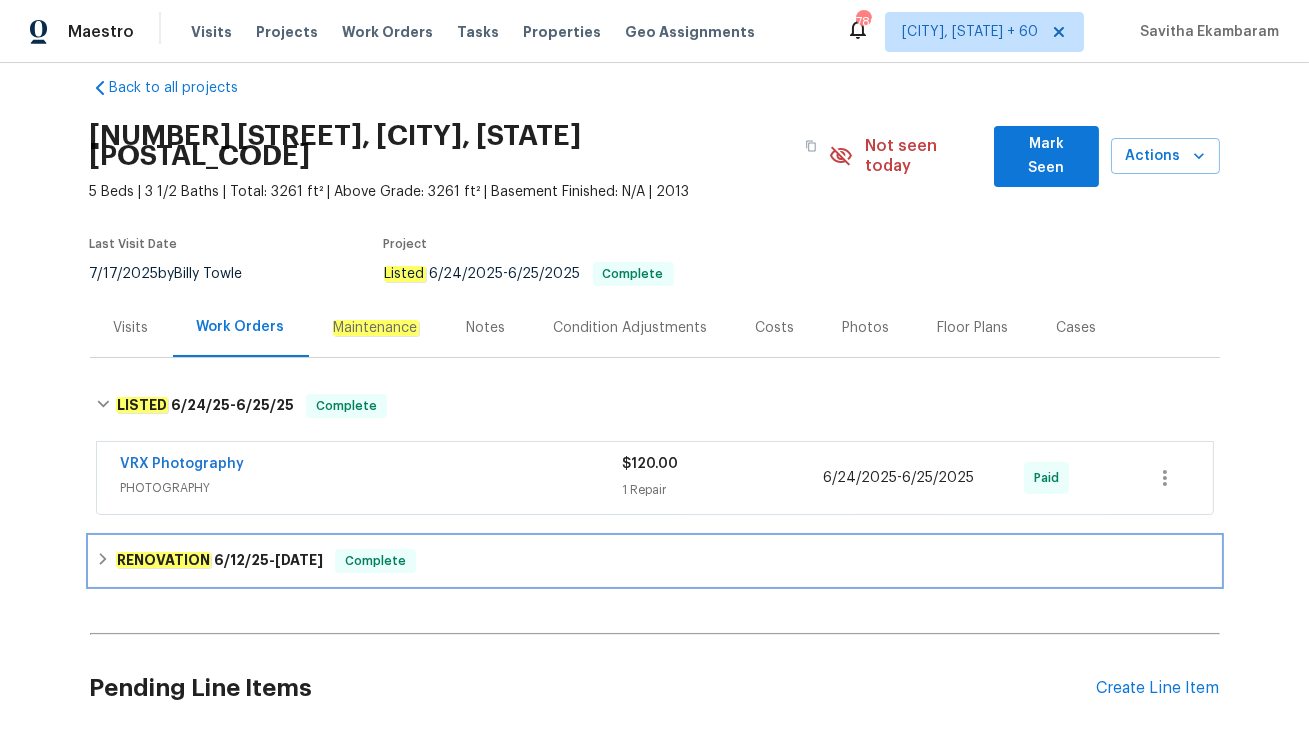 click on "RENOVATION   6/12/25  -  6/21/25 Complete" at bounding box center [655, 561] 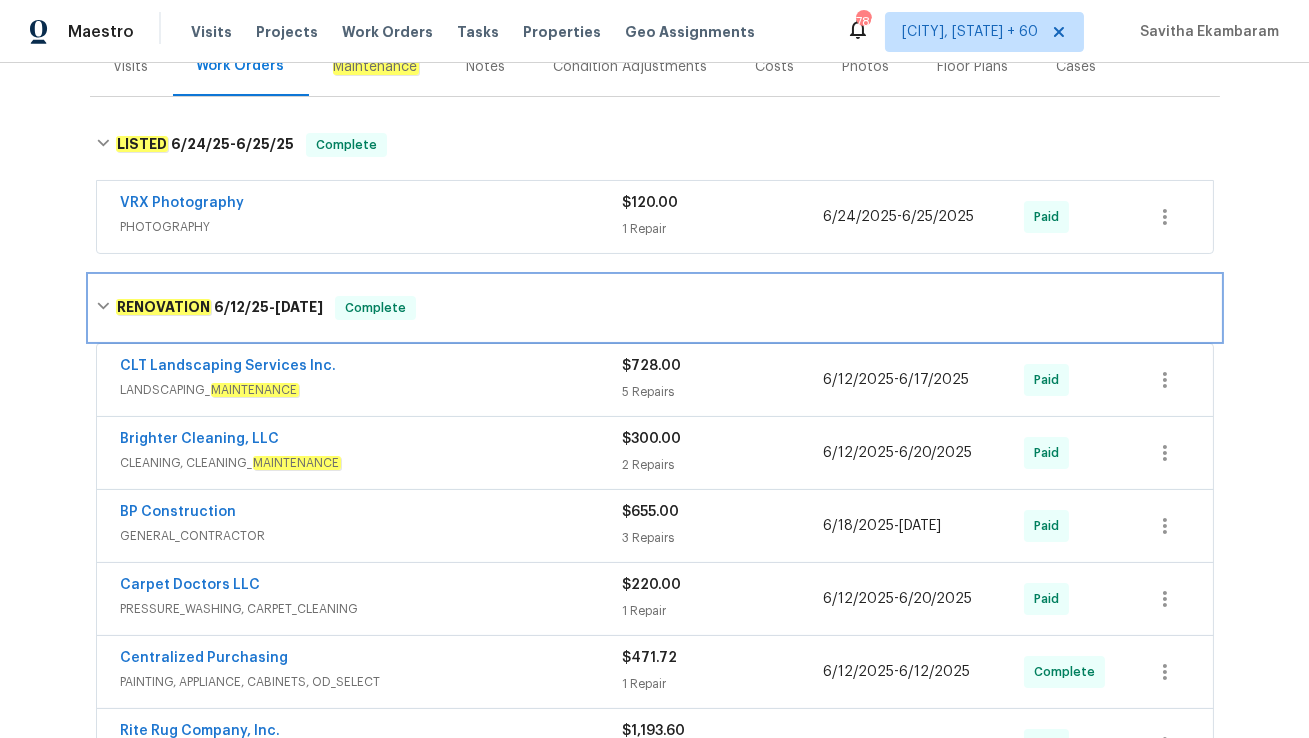 scroll, scrollTop: 292, scrollLeft: 0, axis: vertical 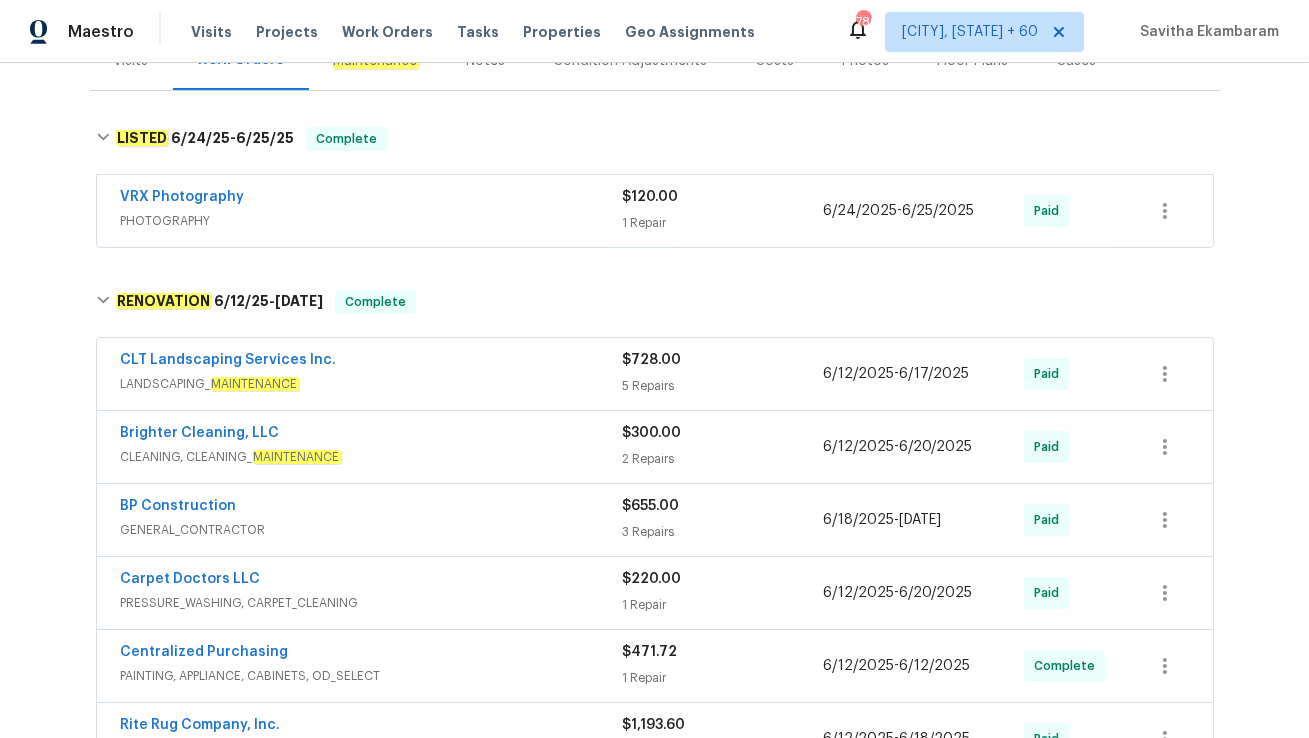 click on "LANDSCAPING_ MAINTENANCE" at bounding box center [372, 384] 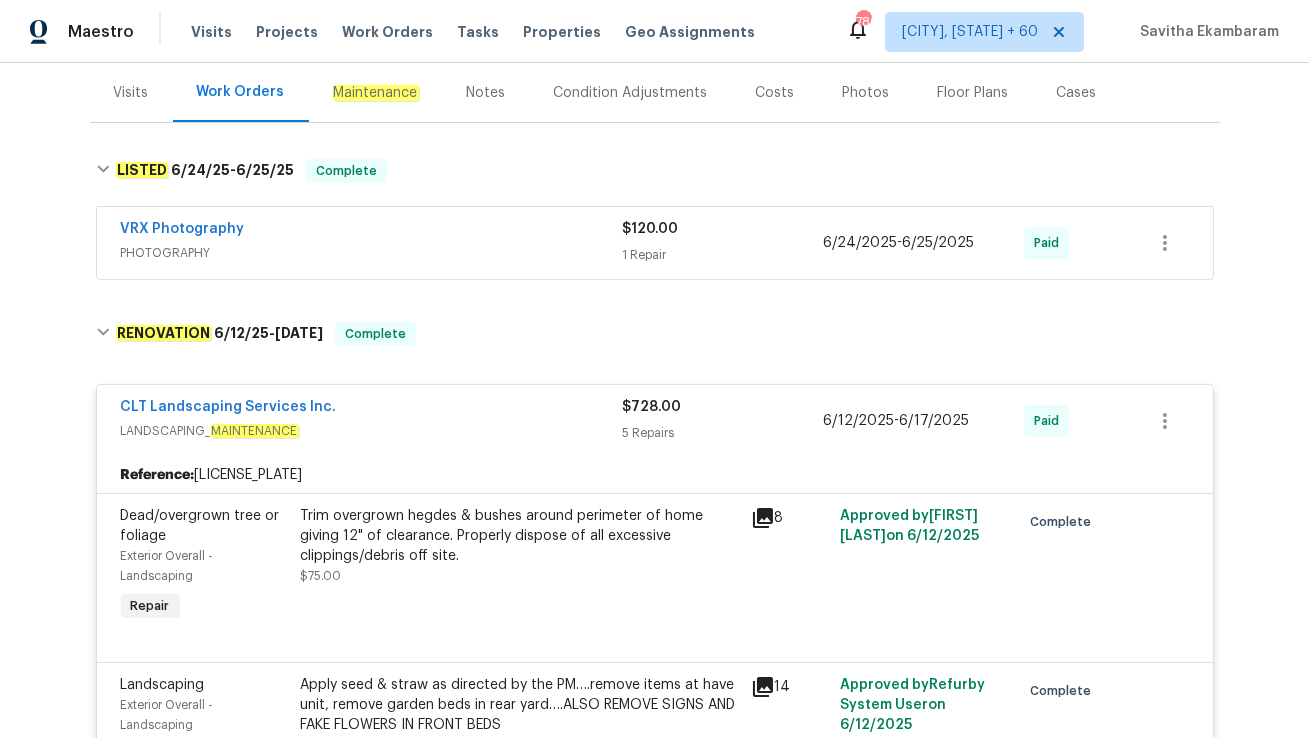 scroll, scrollTop: 267, scrollLeft: 0, axis: vertical 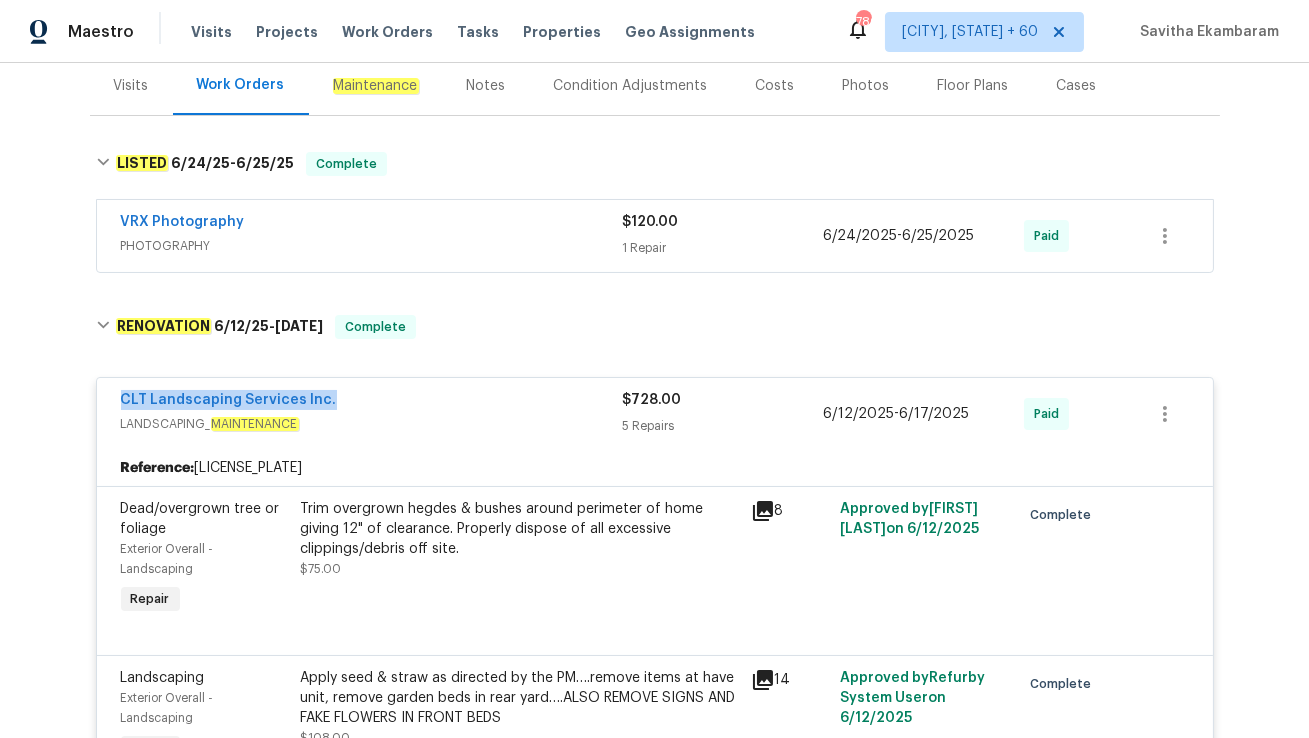 drag, startPoint x: 114, startPoint y: 376, endPoint x: 452, endPoint y: 376, distance: 338 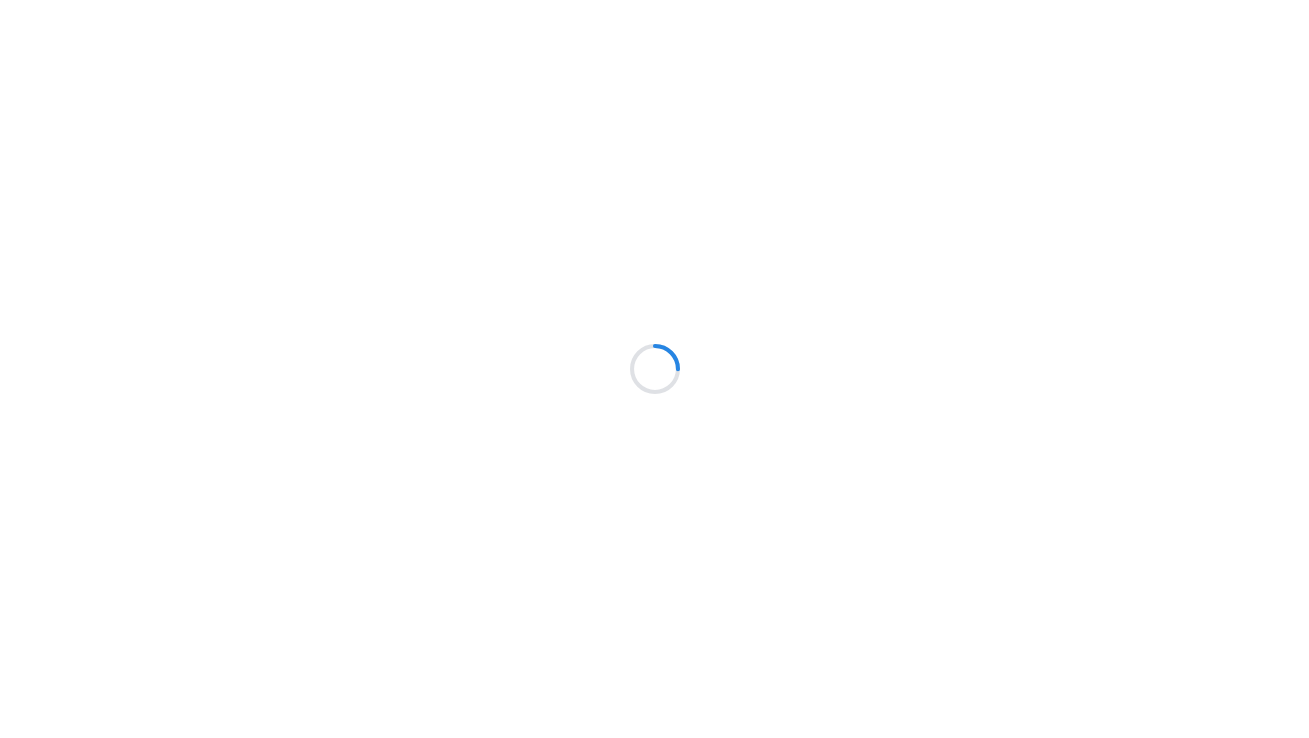 scroll, scrollTop: 0, scrollLeft: 0, axis: both 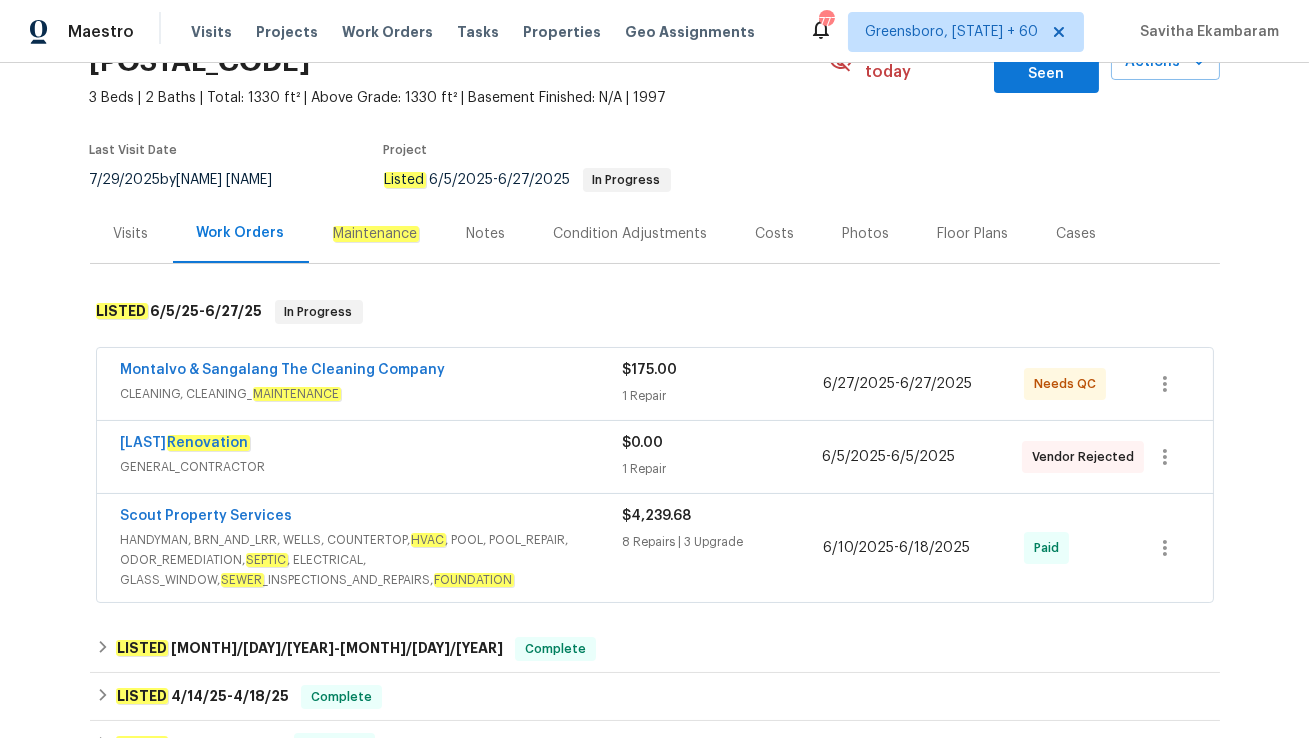 click on "CLEANING, CLEANING_ MAINTENANCE" at bounding box center [372, 394] 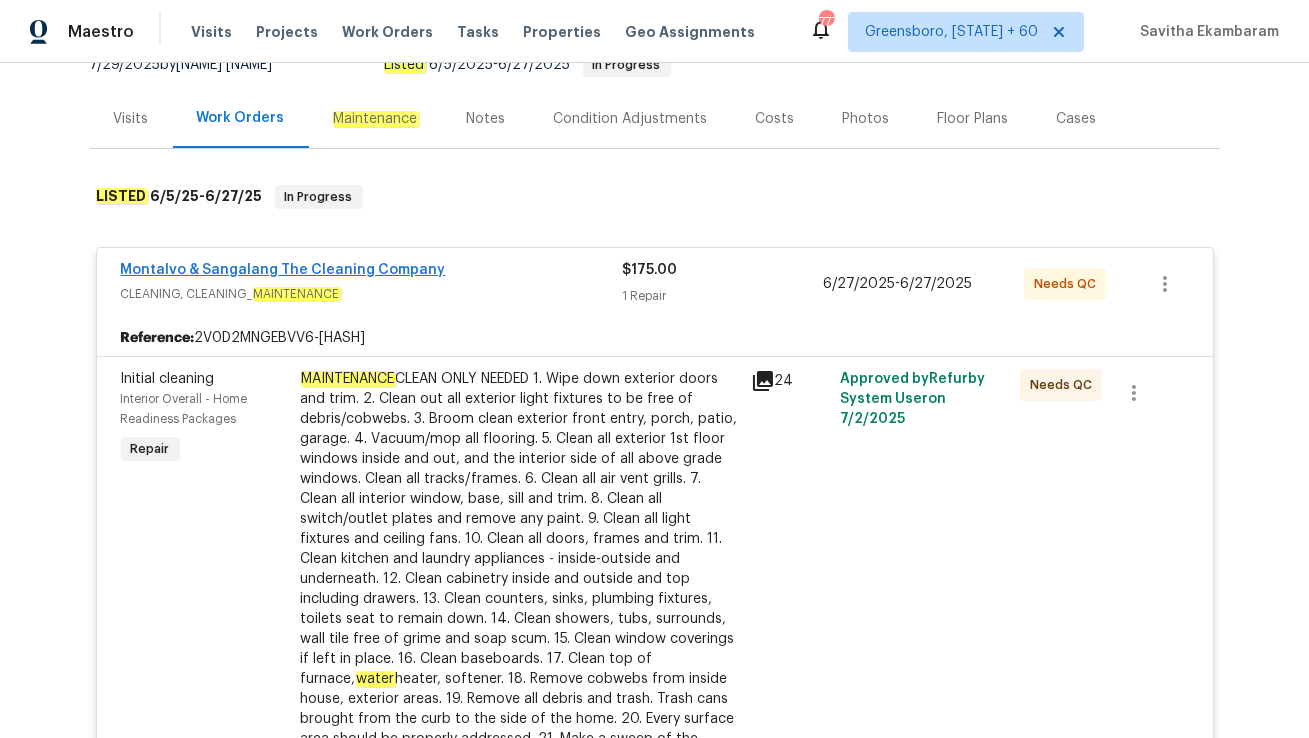 scroll, scrollTop: 207, scrollLeft: 0, axis: vertical 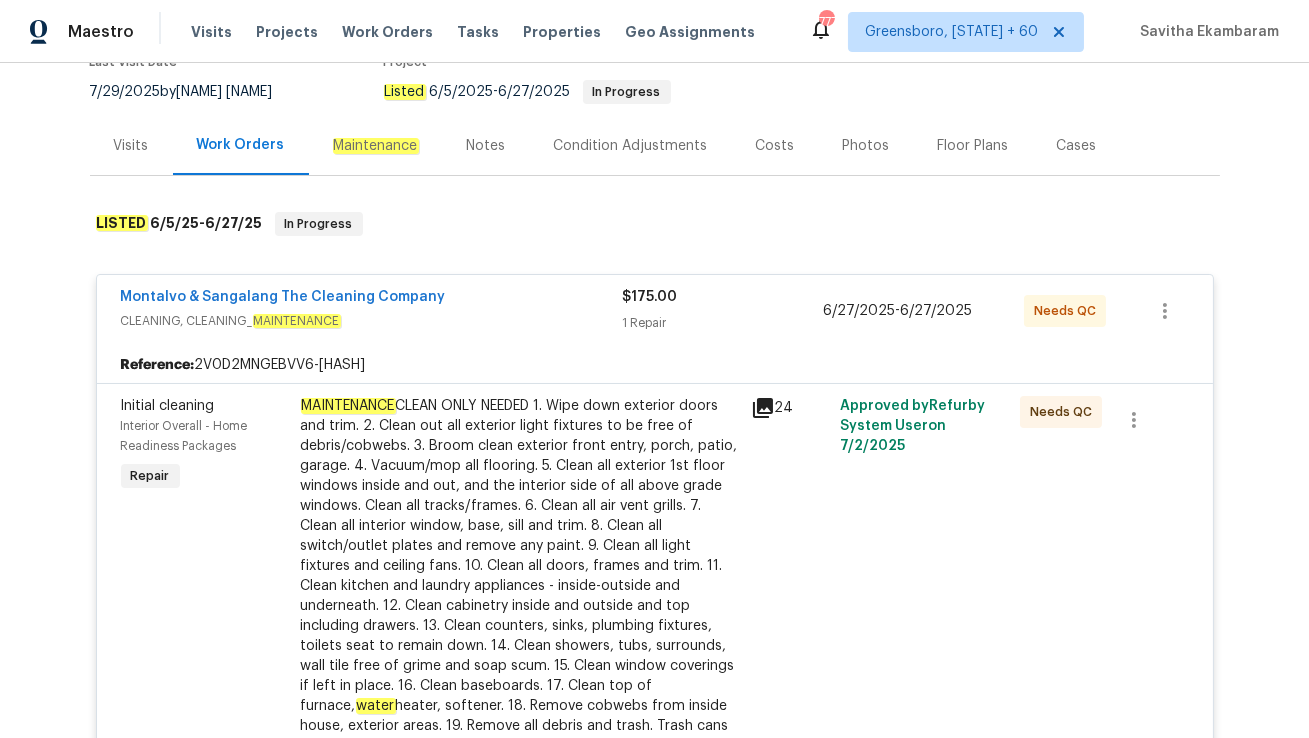click on "Visits" at bounding box center [131, 145] 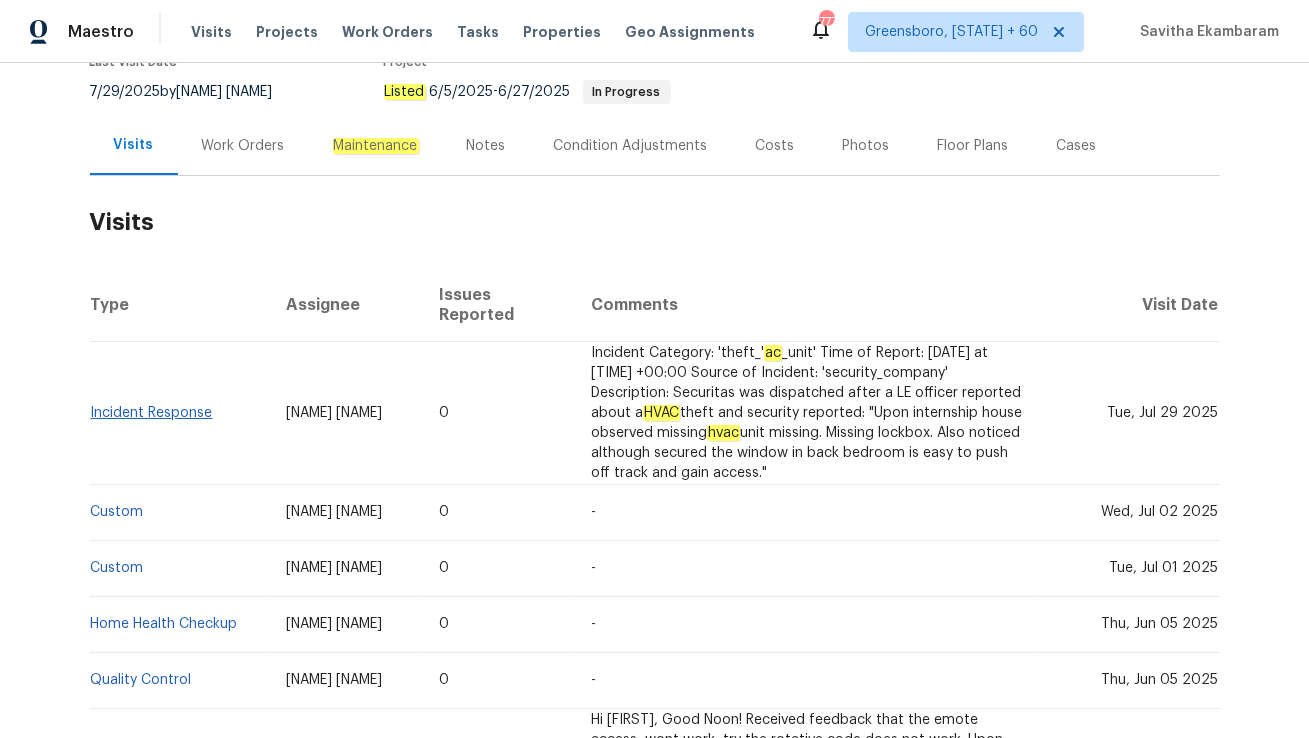 scroll, scrollTop: 242, scrollLeft: 0, axis: vertical 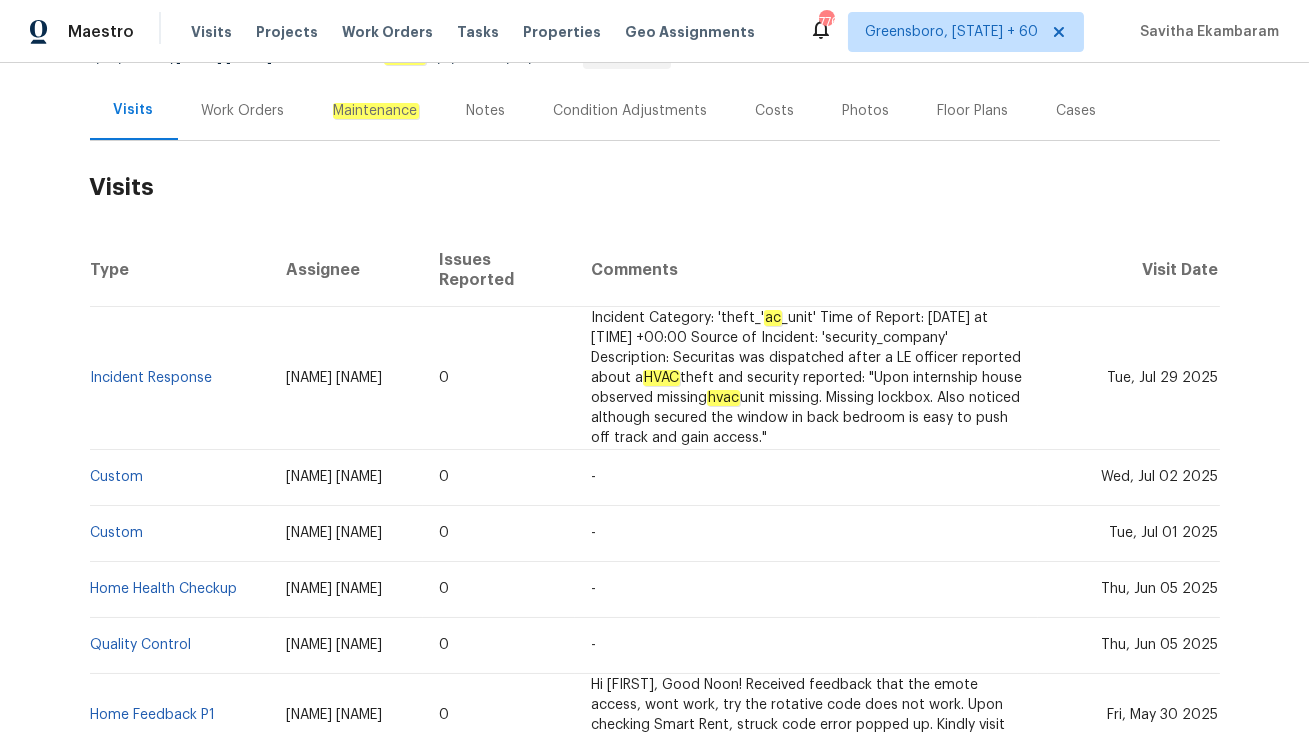 click on "Work Orders" at bounding box center [243, 111] 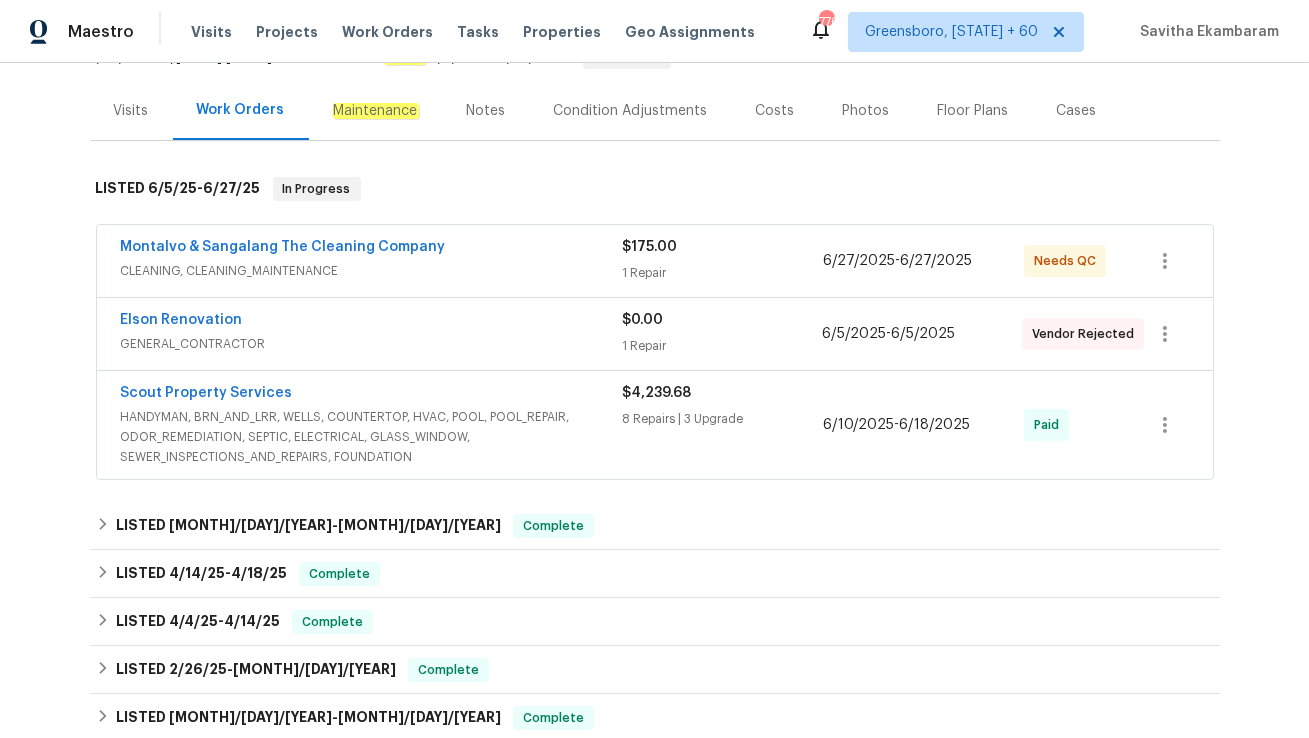 scroll, scrollTop: 243, scrollLeft: 0, axis: vertical 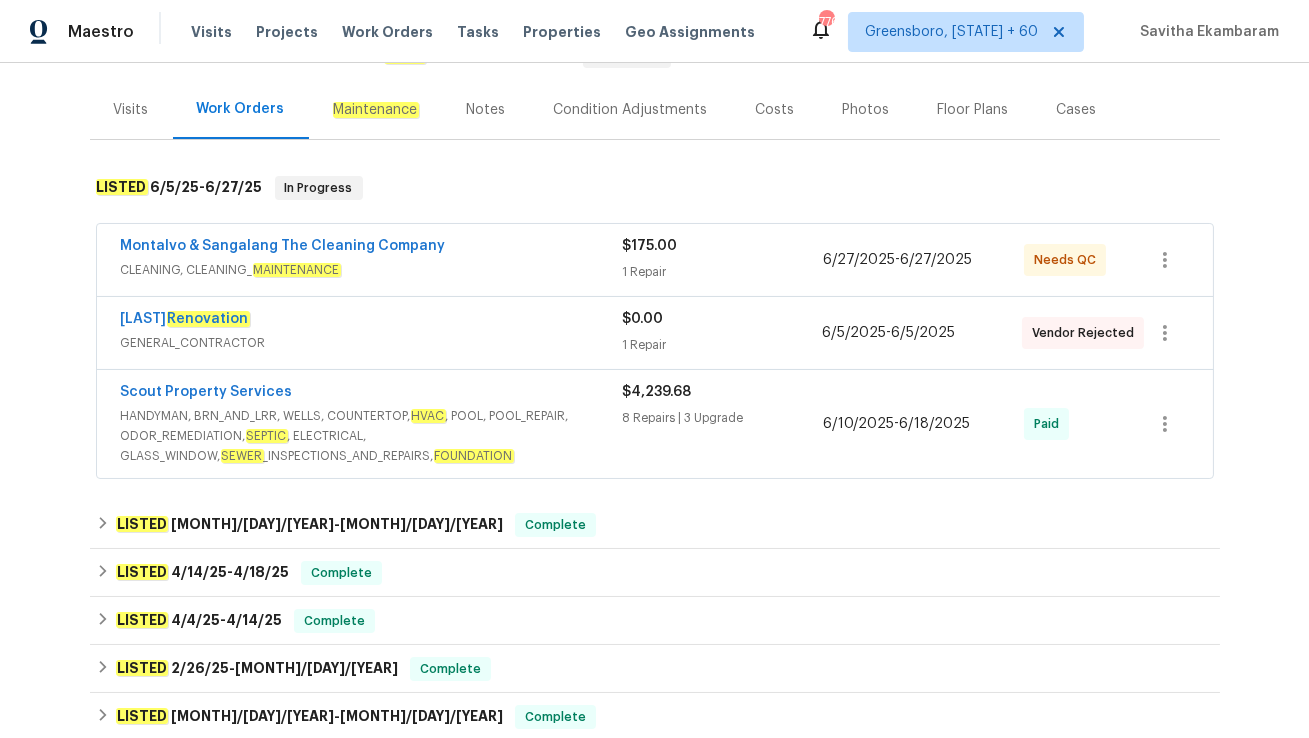 click on "Scout Property Services" at bounding box center [372, 394] 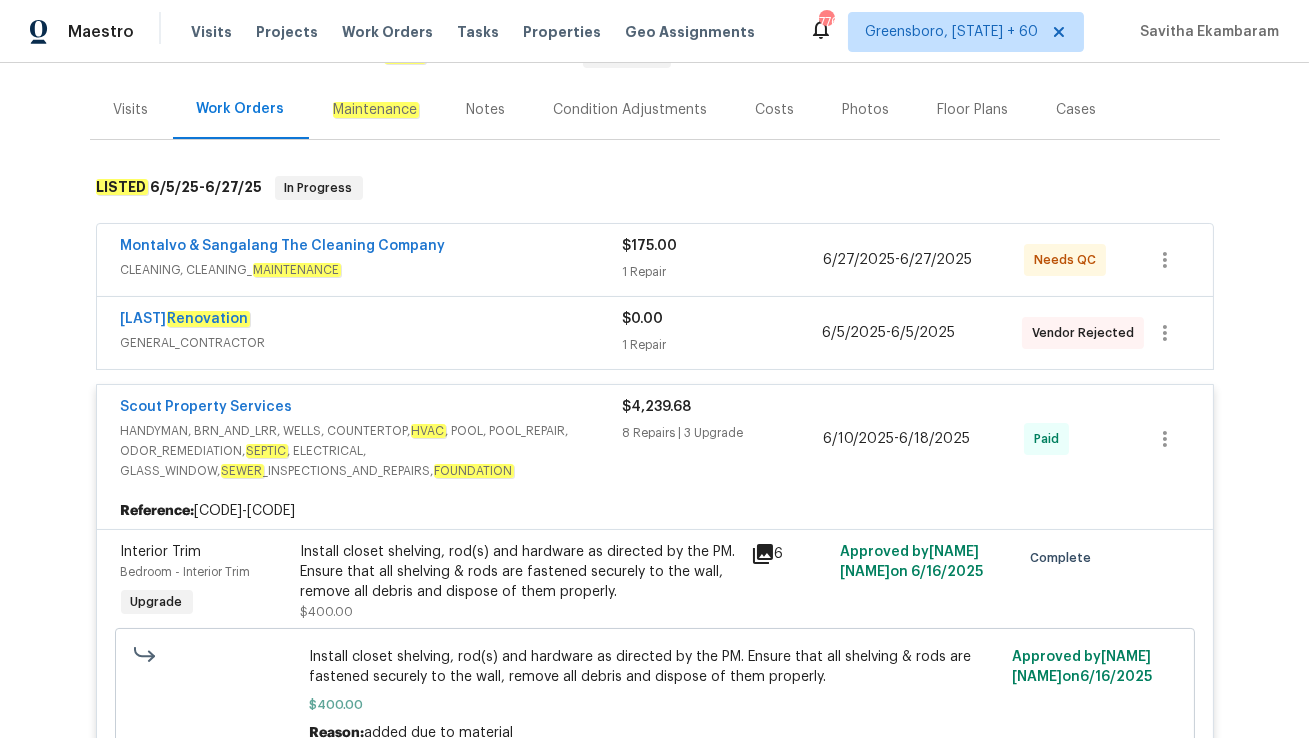 click on "Visits" at bounding box center (131, 110) 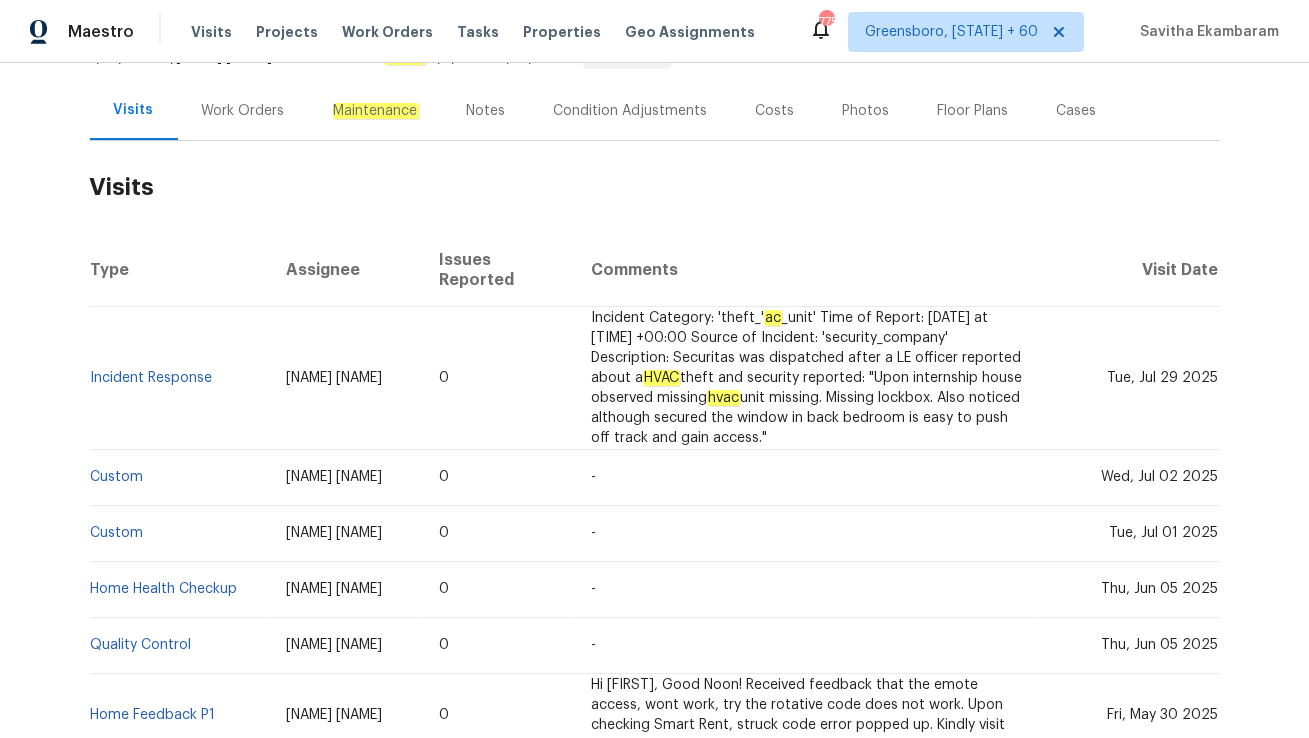 click on "Work Orders" at bounding box center (243, 111) 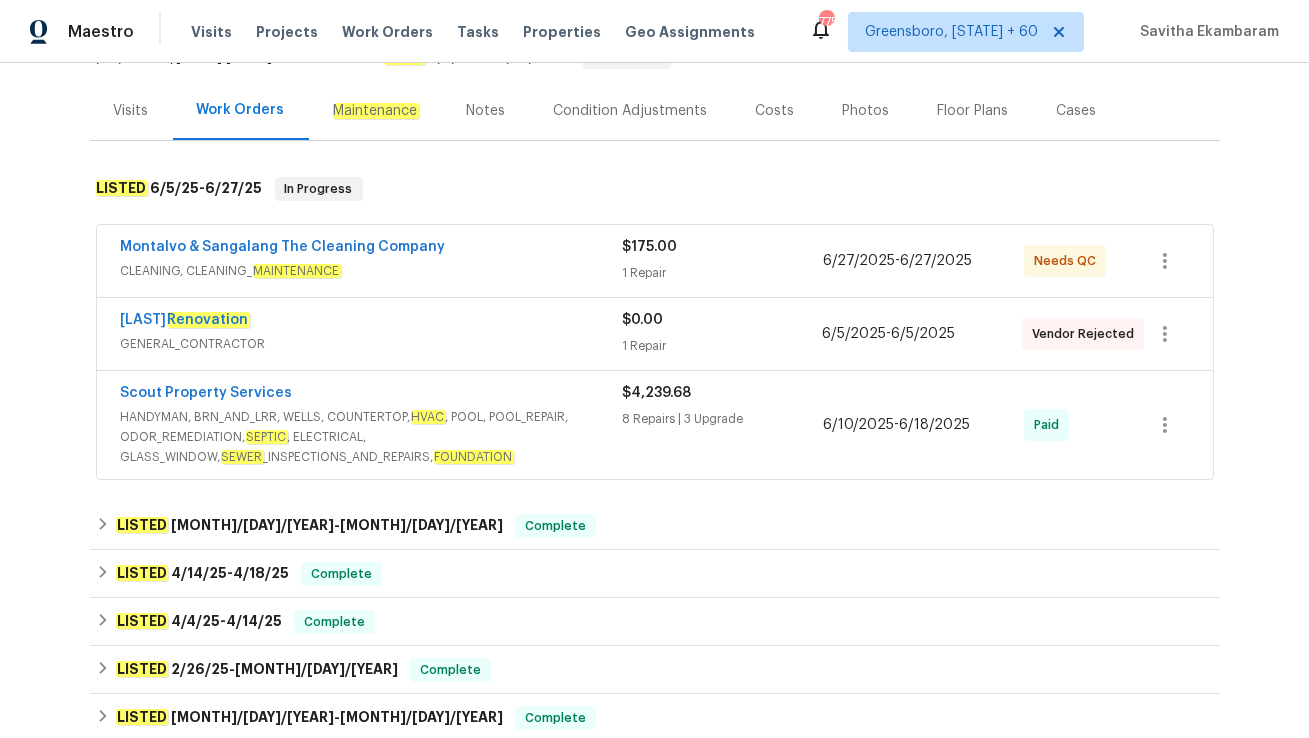 scroll, scrollTop: 243, scrollLeft: 0, axis: vertical 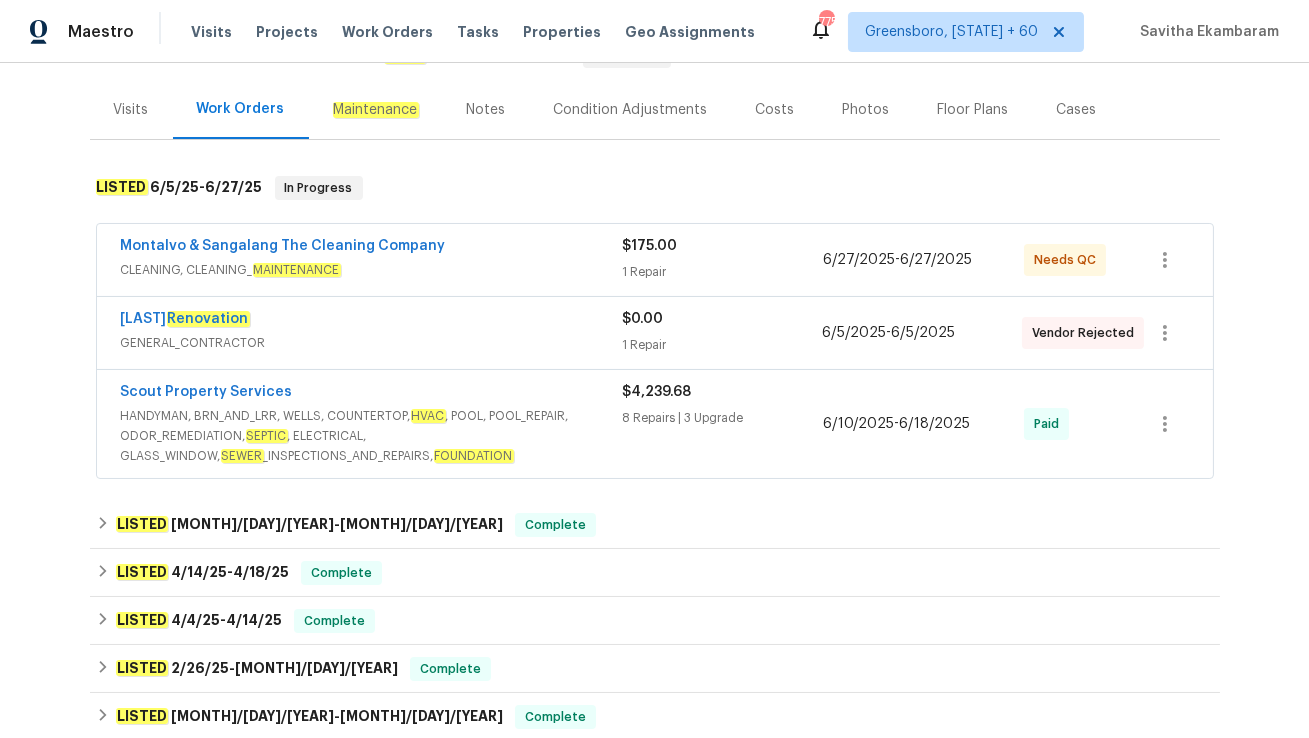 click on "Visits" at bounding box center [131, 110] 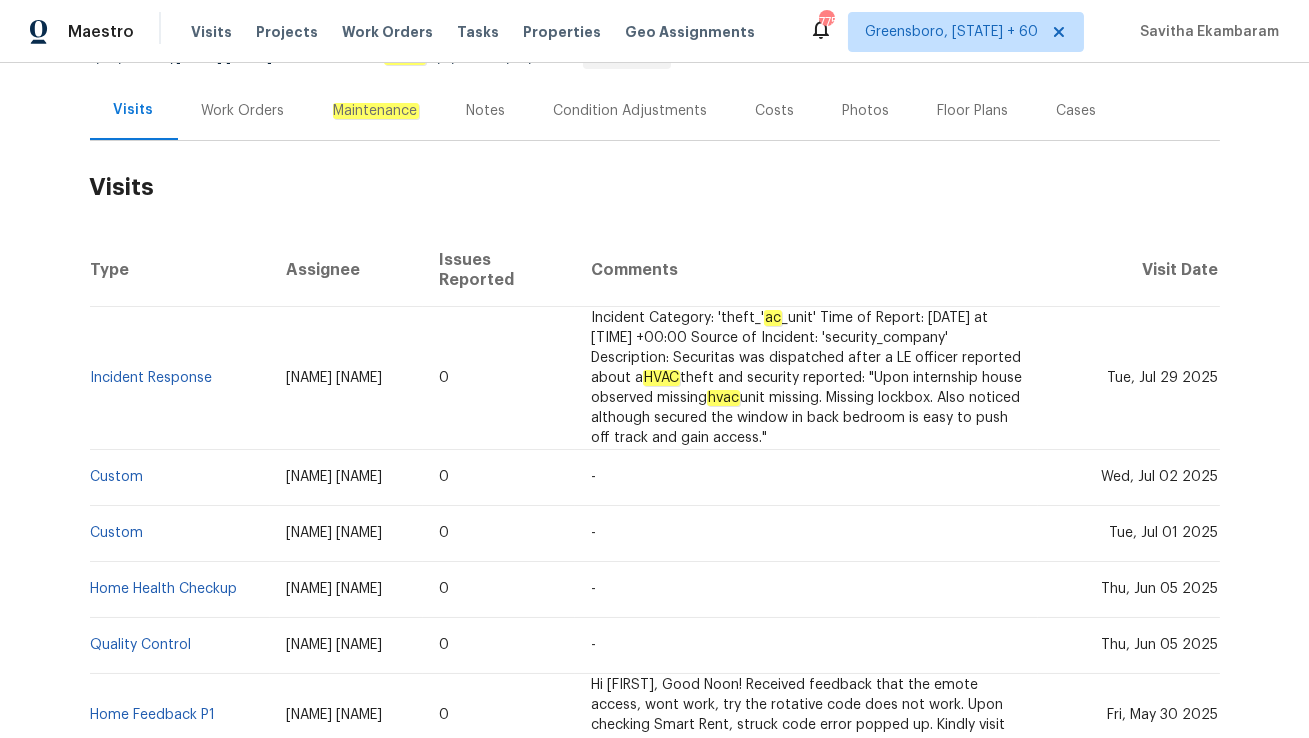 click on "Work Orders" at bounding box center (243, 110) 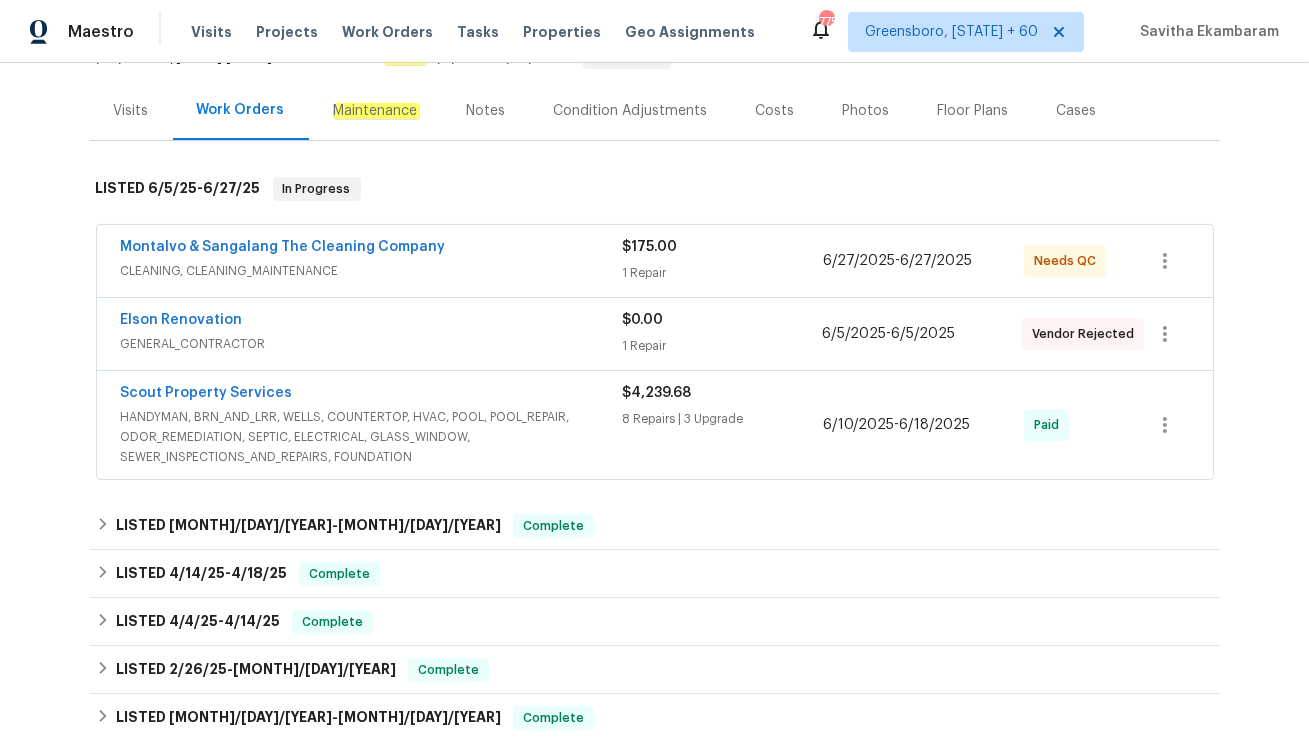 scroll, scrollTop: 243, scrollLeft: 0, axis: vertical 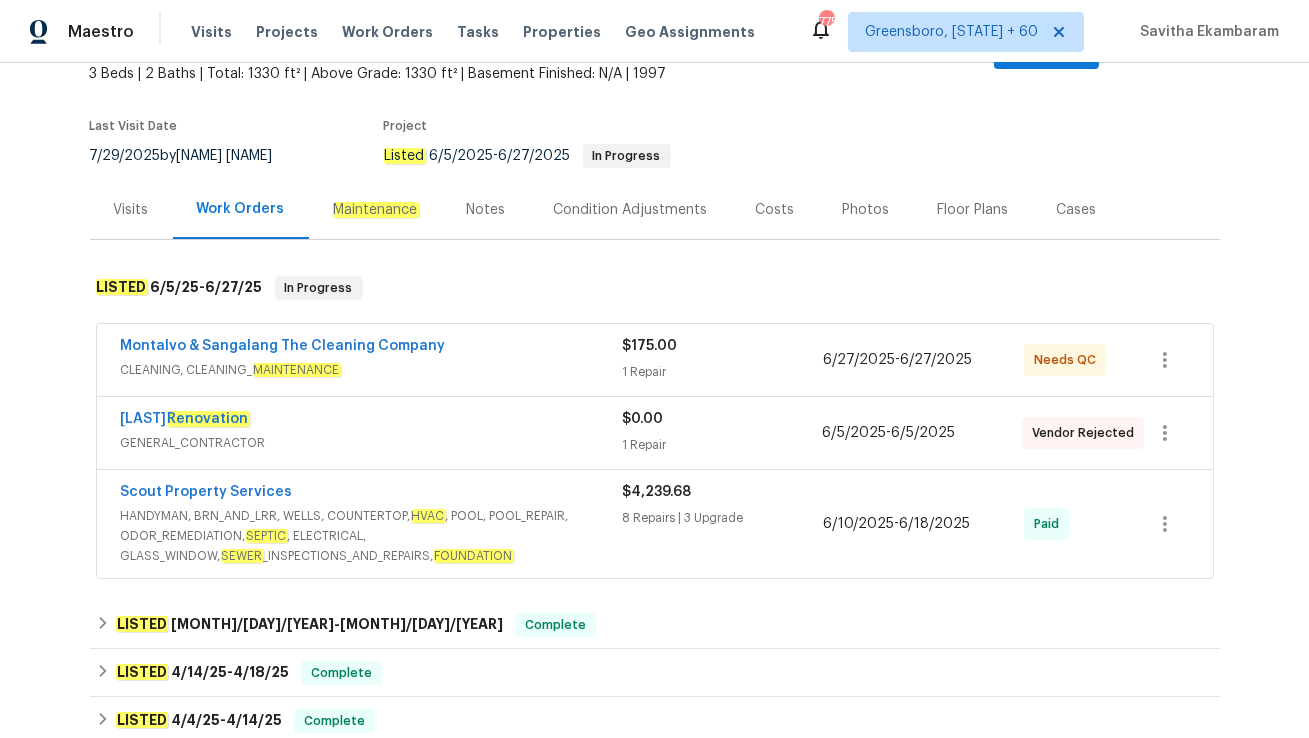 click on "Cases" at bounding box center [1077, 210] 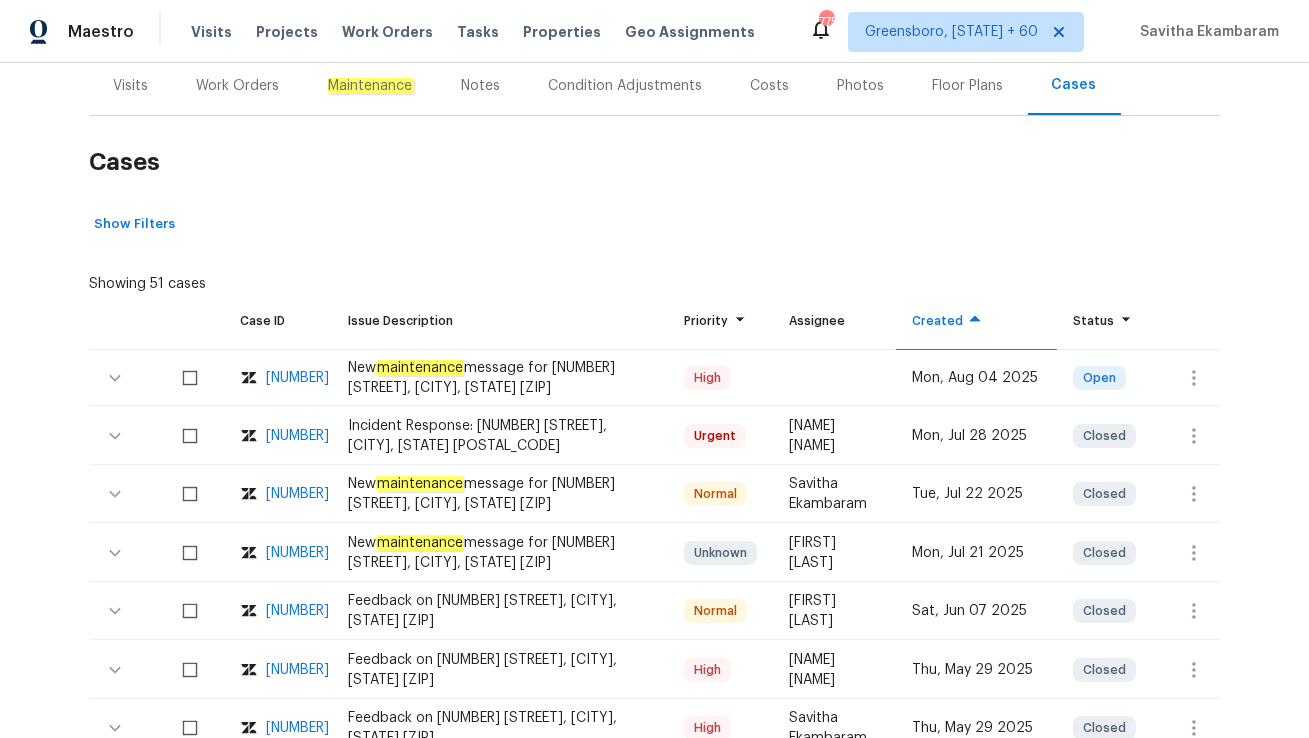 scroll, scrollTop: 300, scrollLeft: 0, axis: vertical 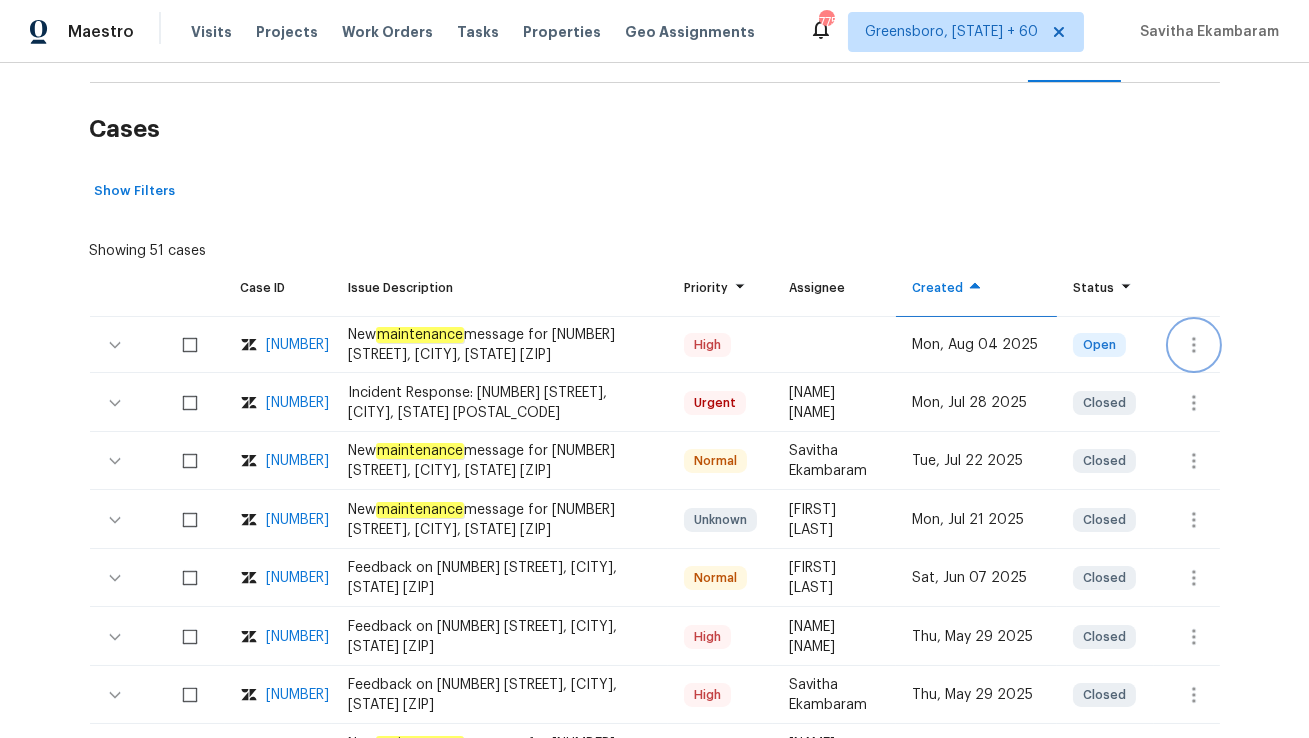 click 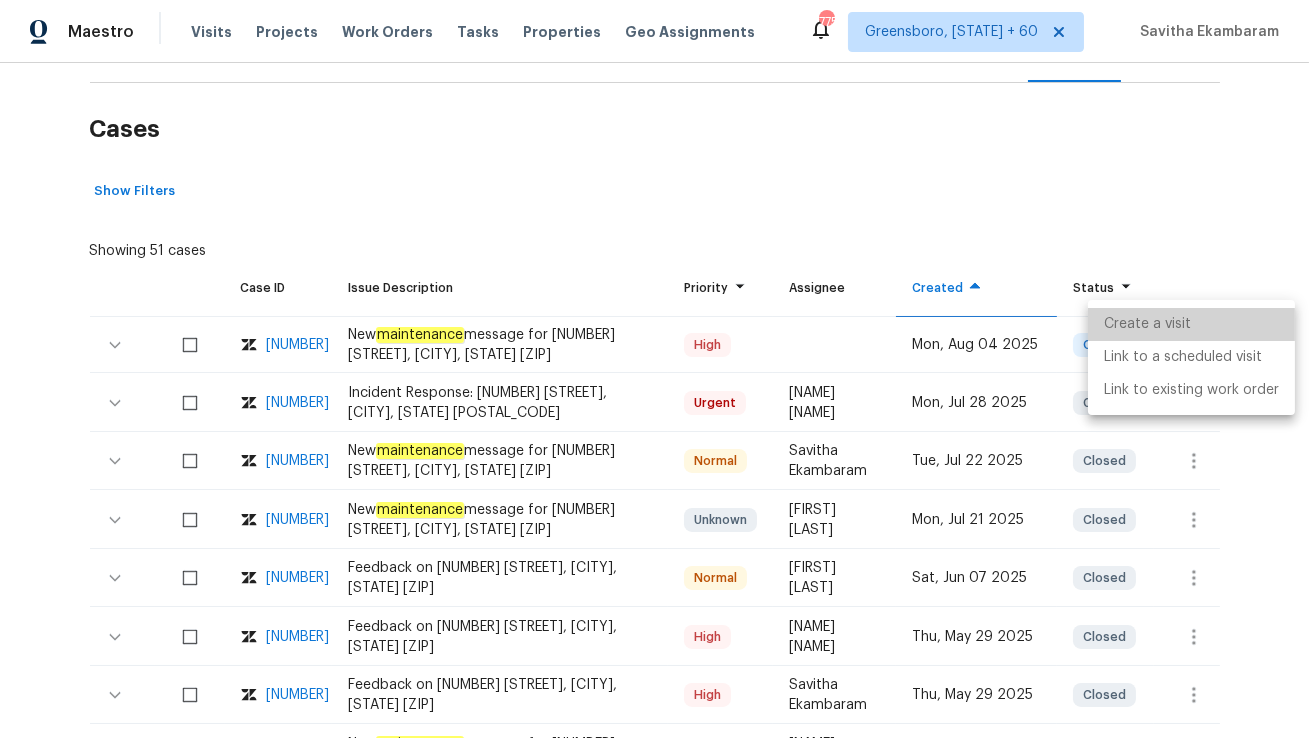 click on "Create a visit" at bounding box center [1191, 324] 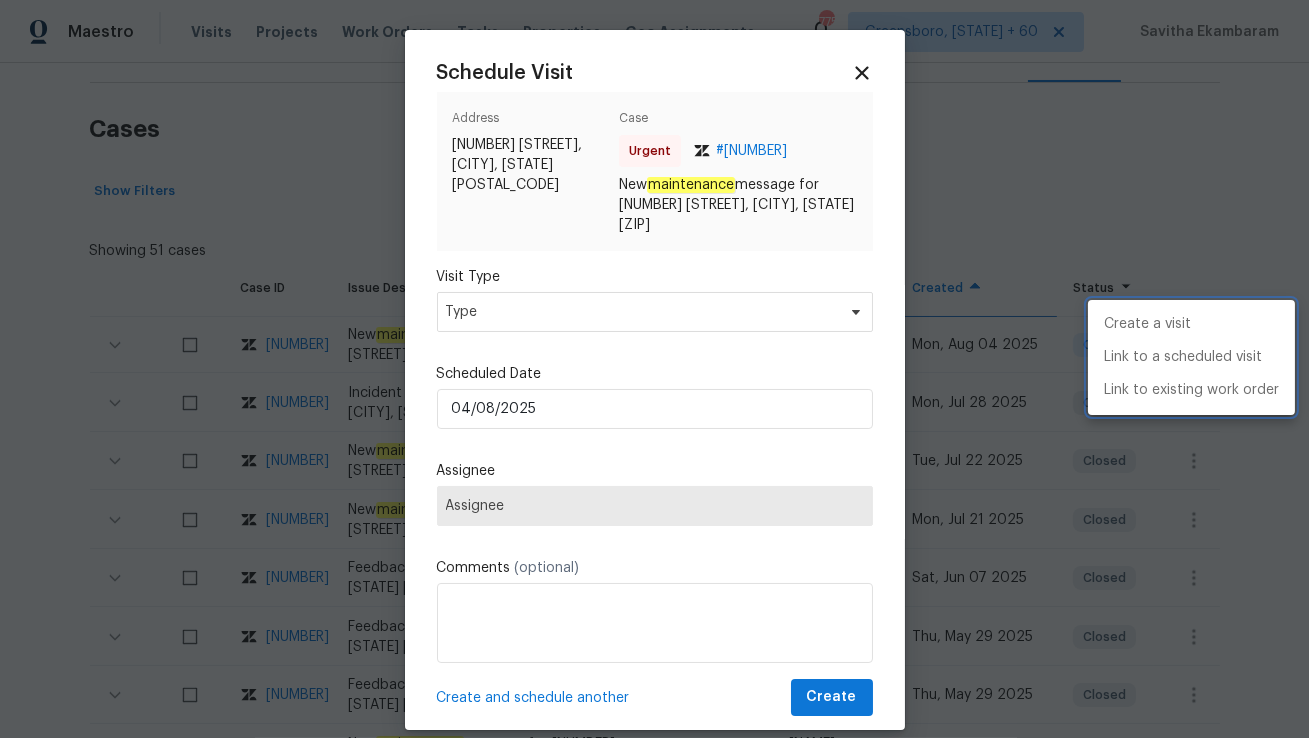 click at bounding box center [654, 369] 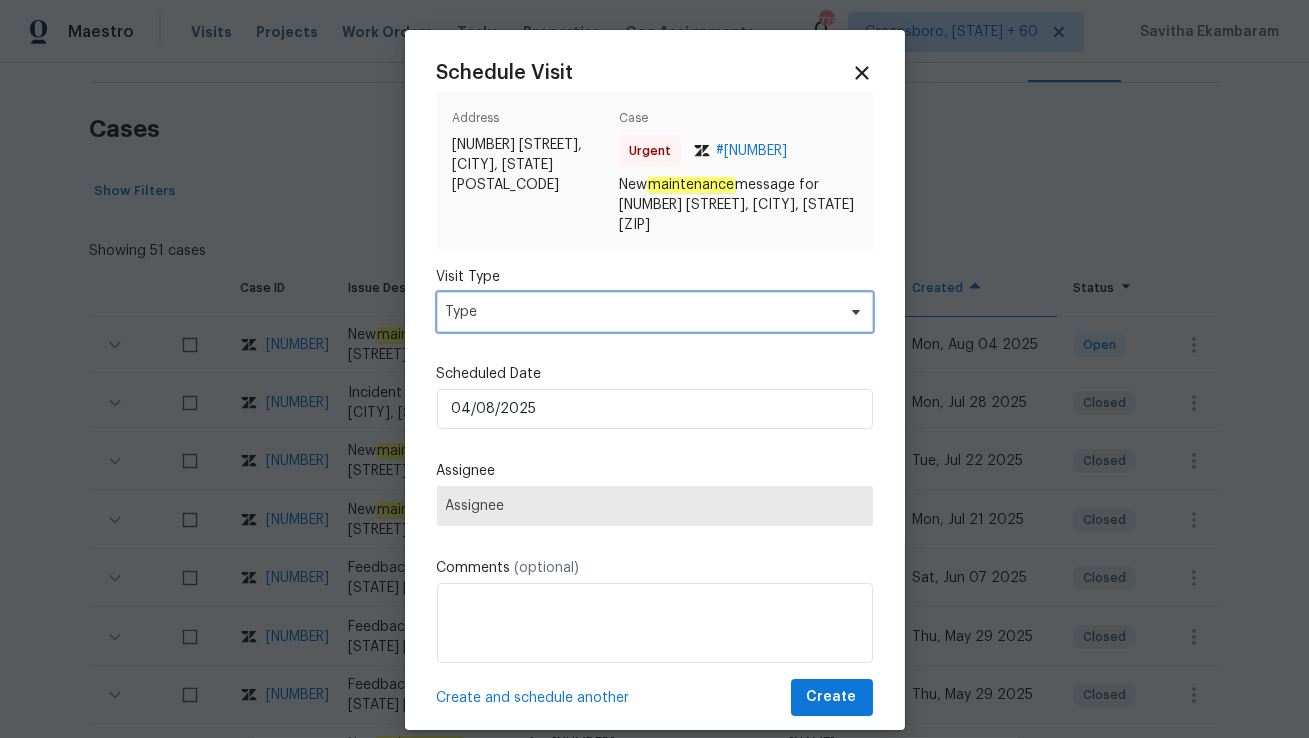 click on "Type" at bounding box center [640, 312] 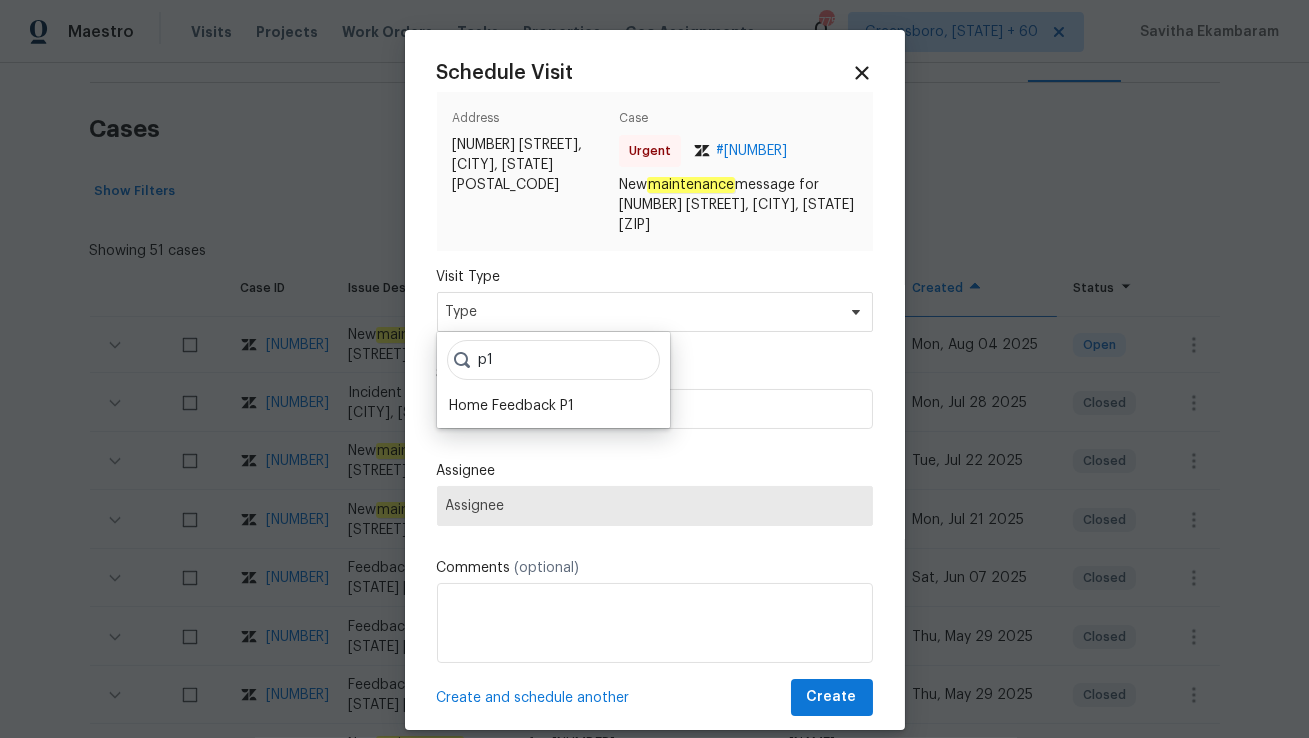 type on "p1" 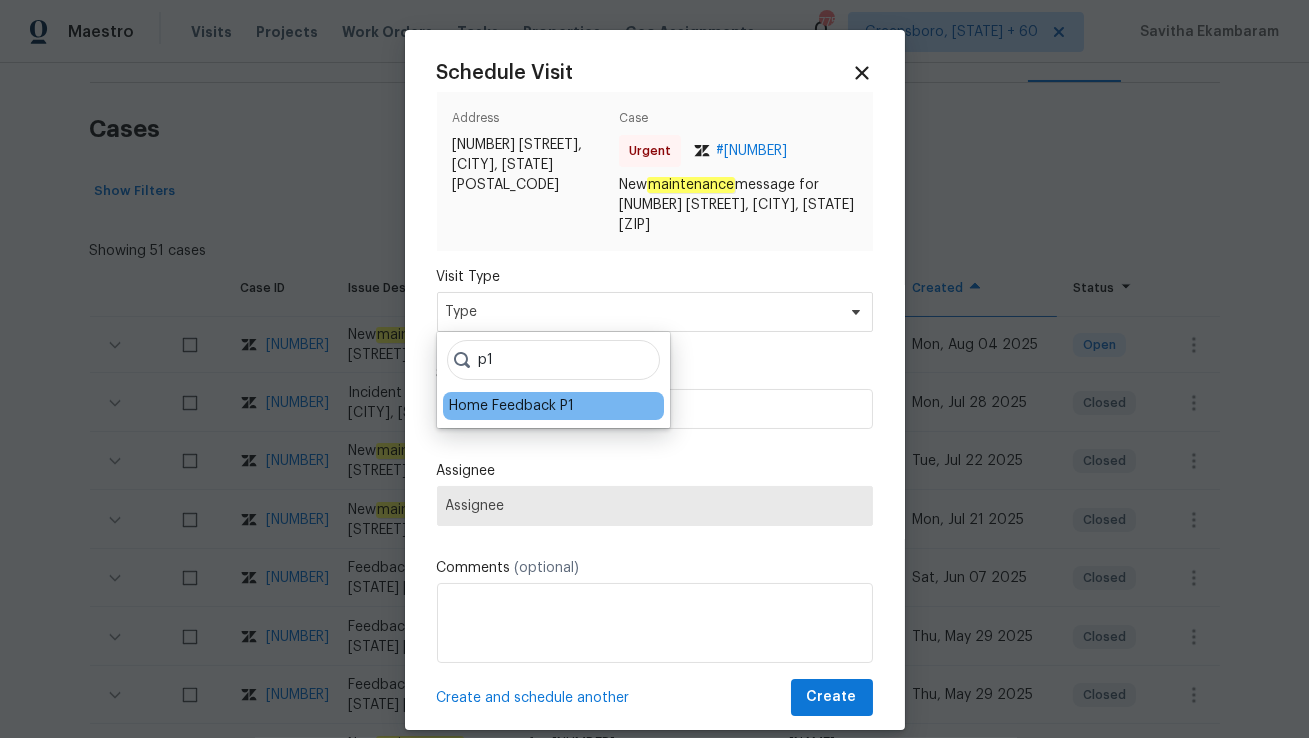 click on "Home Feedback P1" at bounding box center (511, 406) 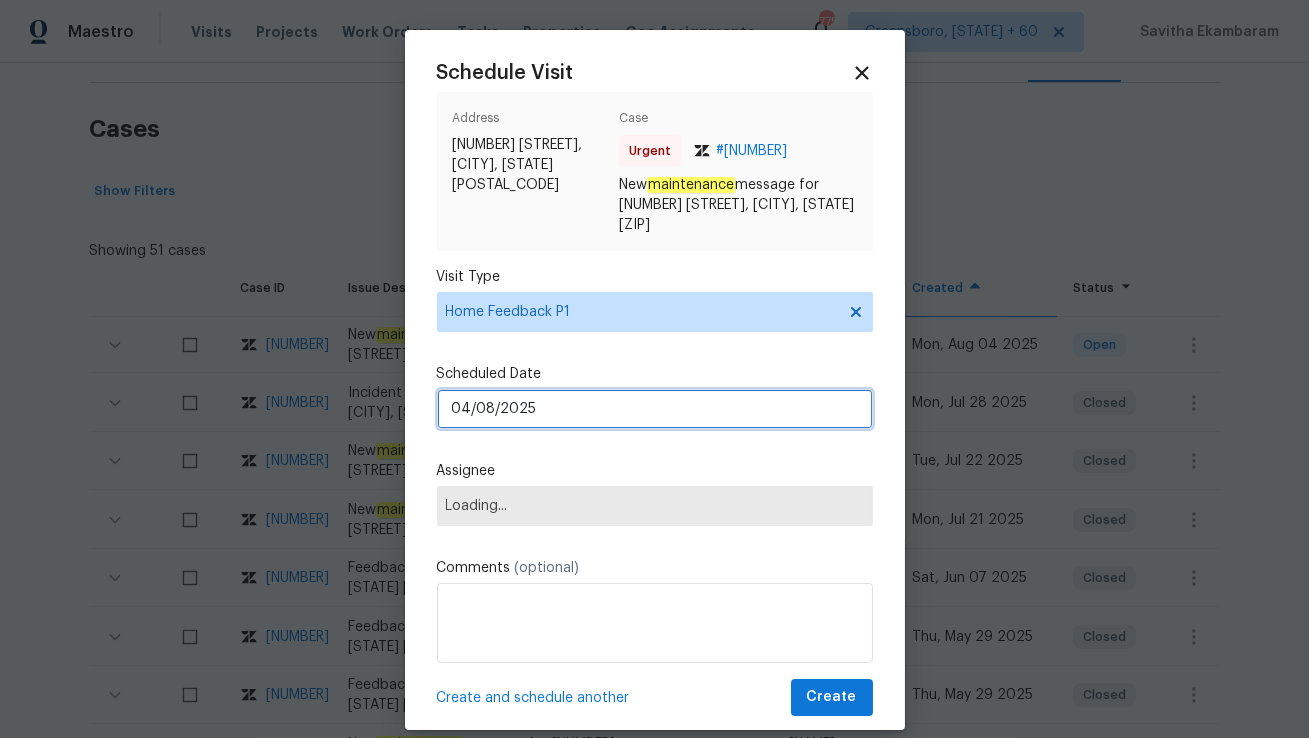 click on "04/08/2025" at bounding box center [655, 409] 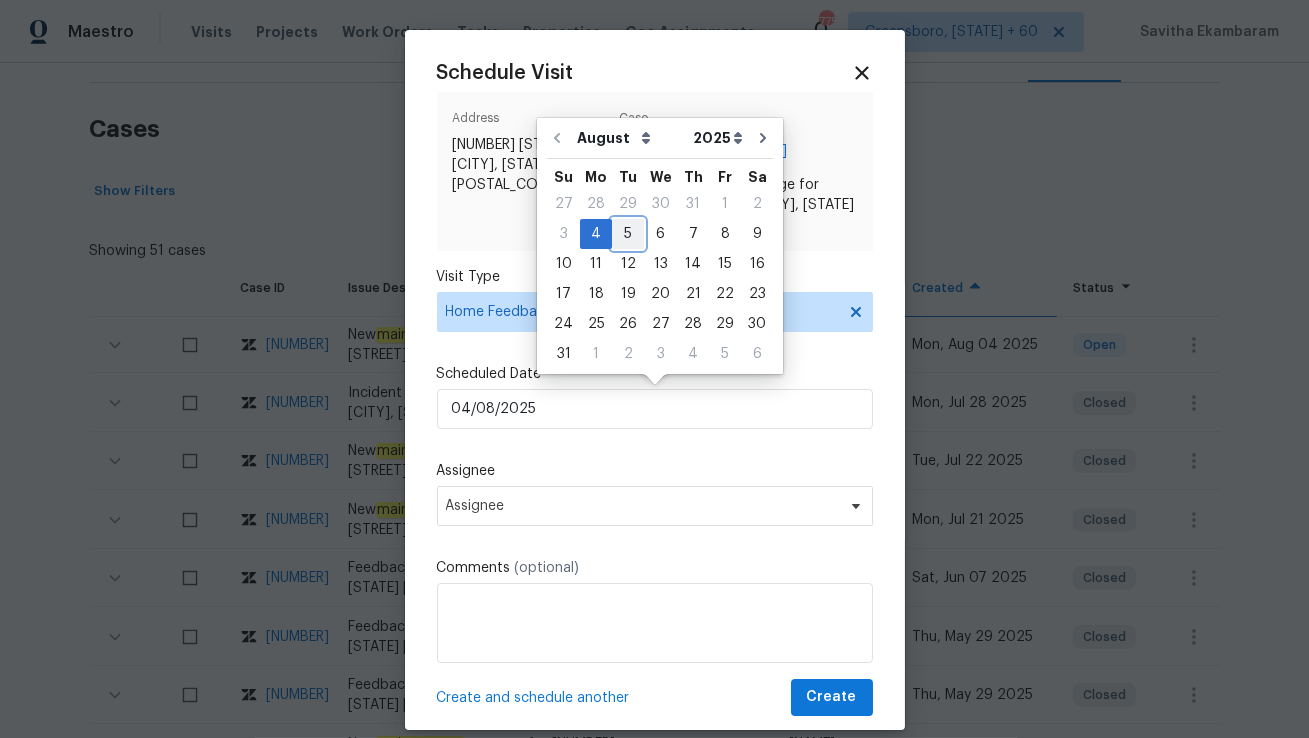 click on "5" at bounding box center [628, 234] 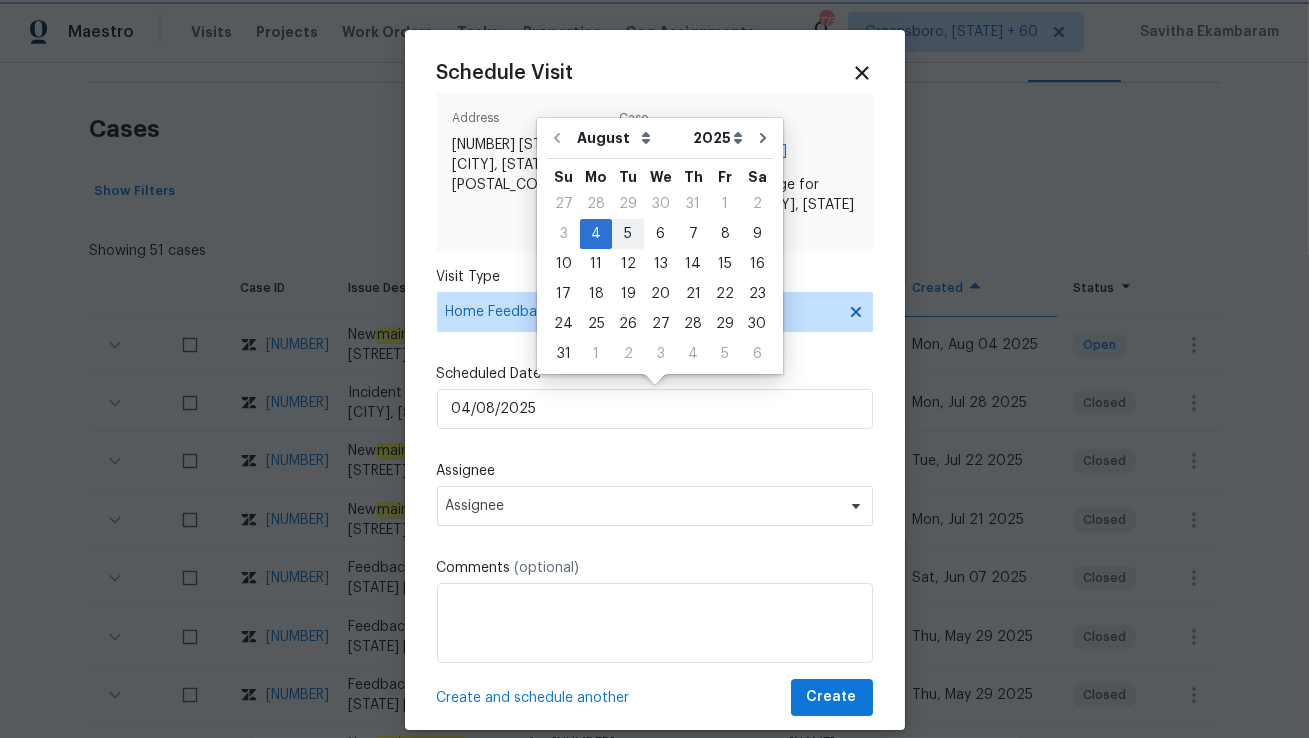 type on "05/08/2025" 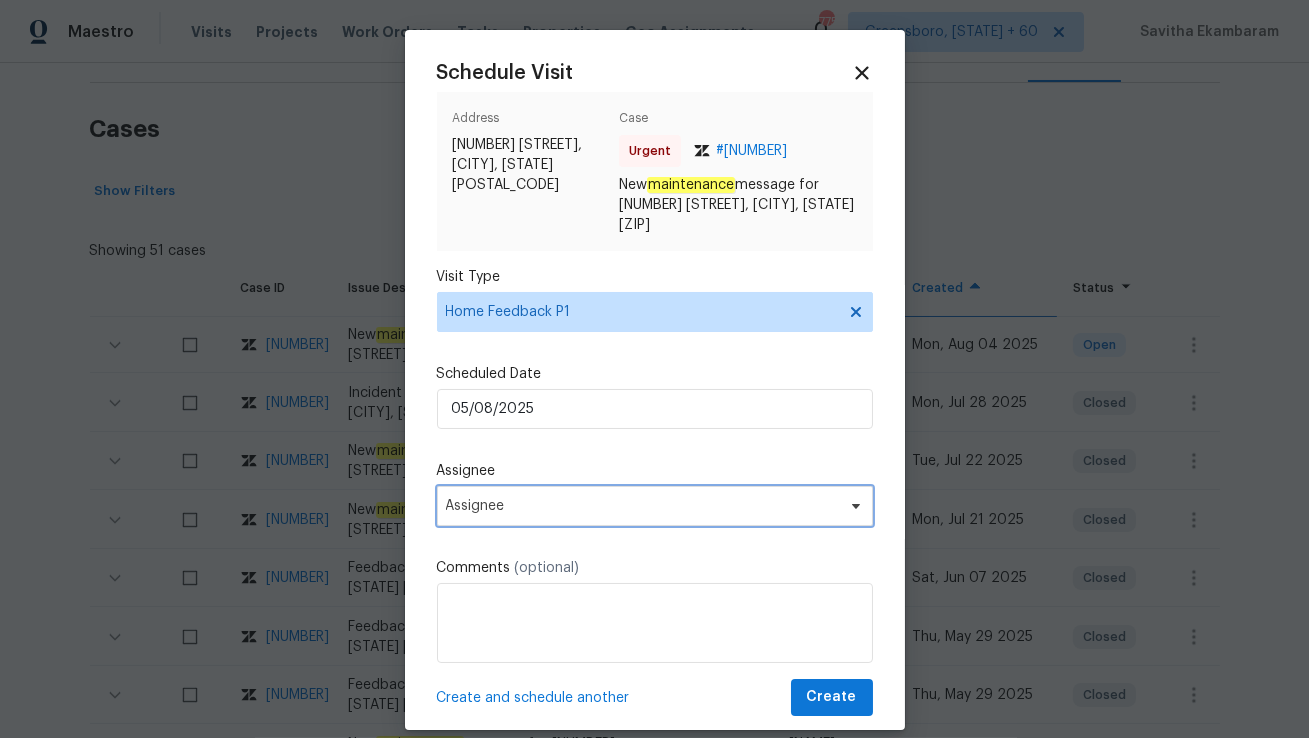 click on "Assignee" at bounding box center (642, 506) 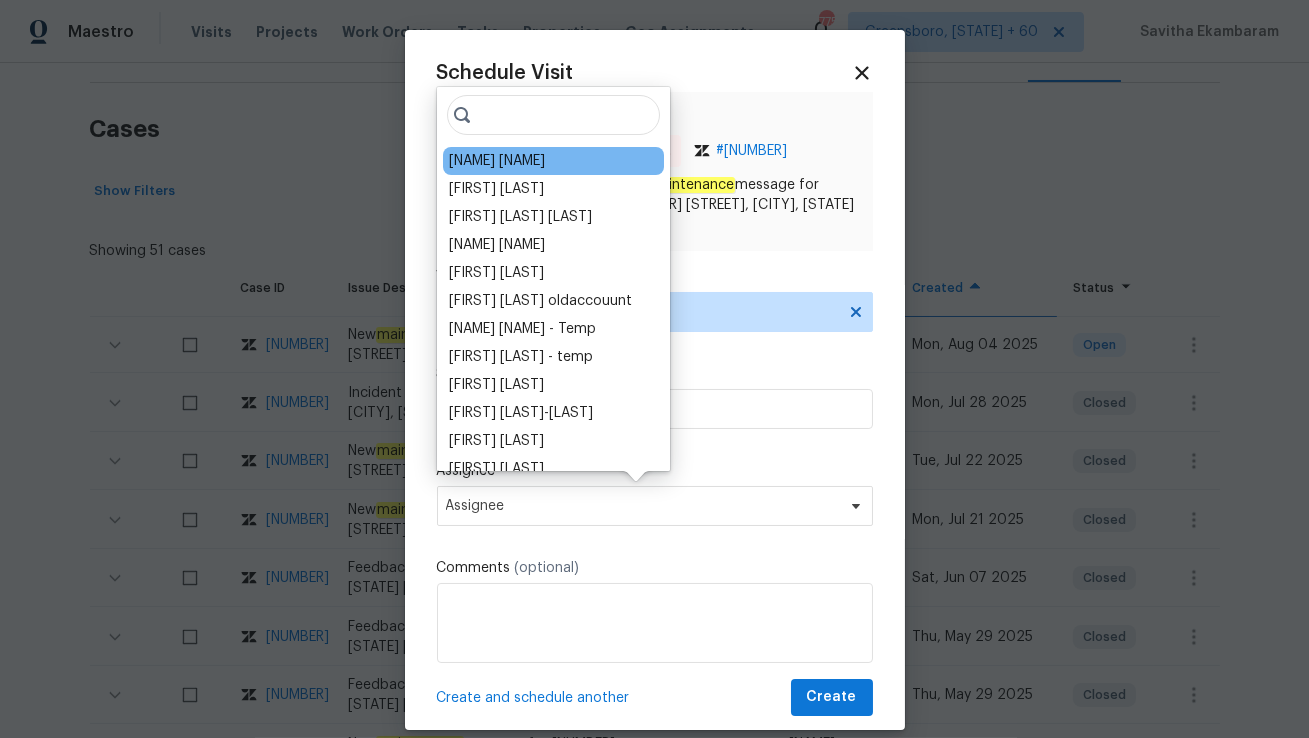 click on "[NAME] [NAME]" at bounding box center [497, 161] 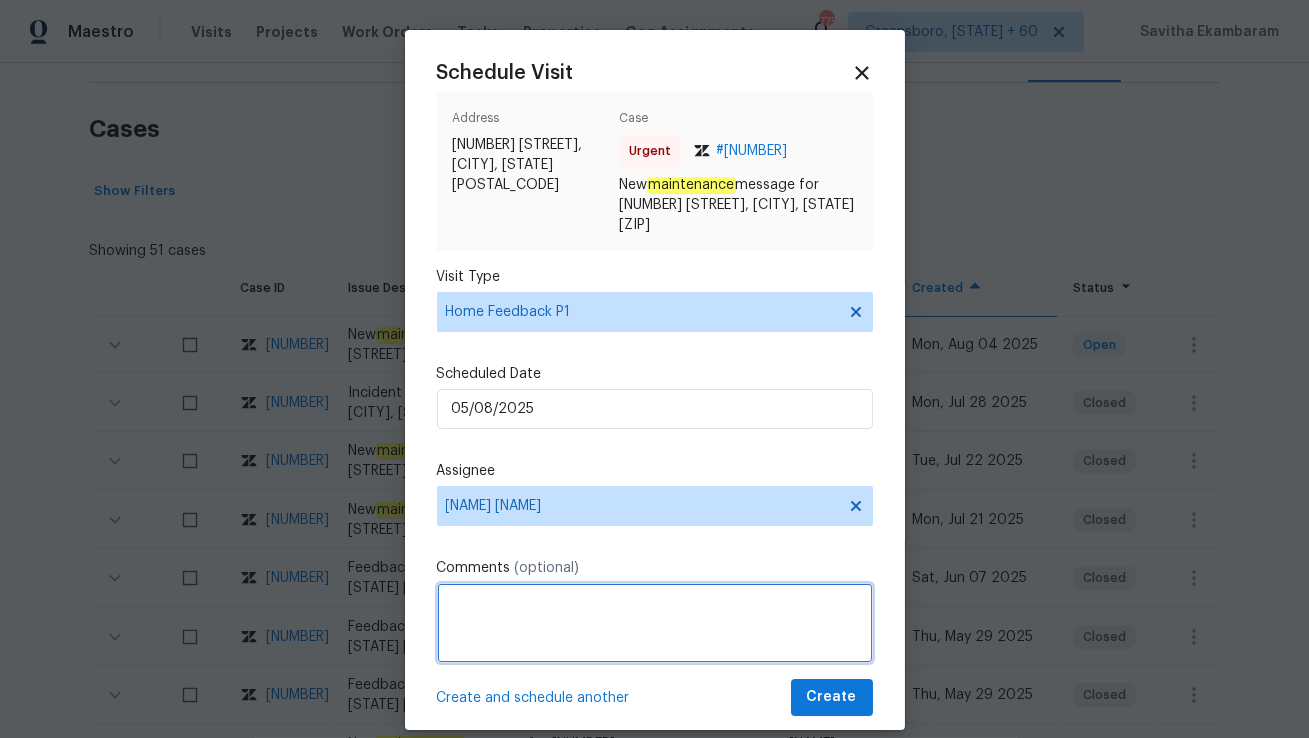 click at bounding box center (655, 623) 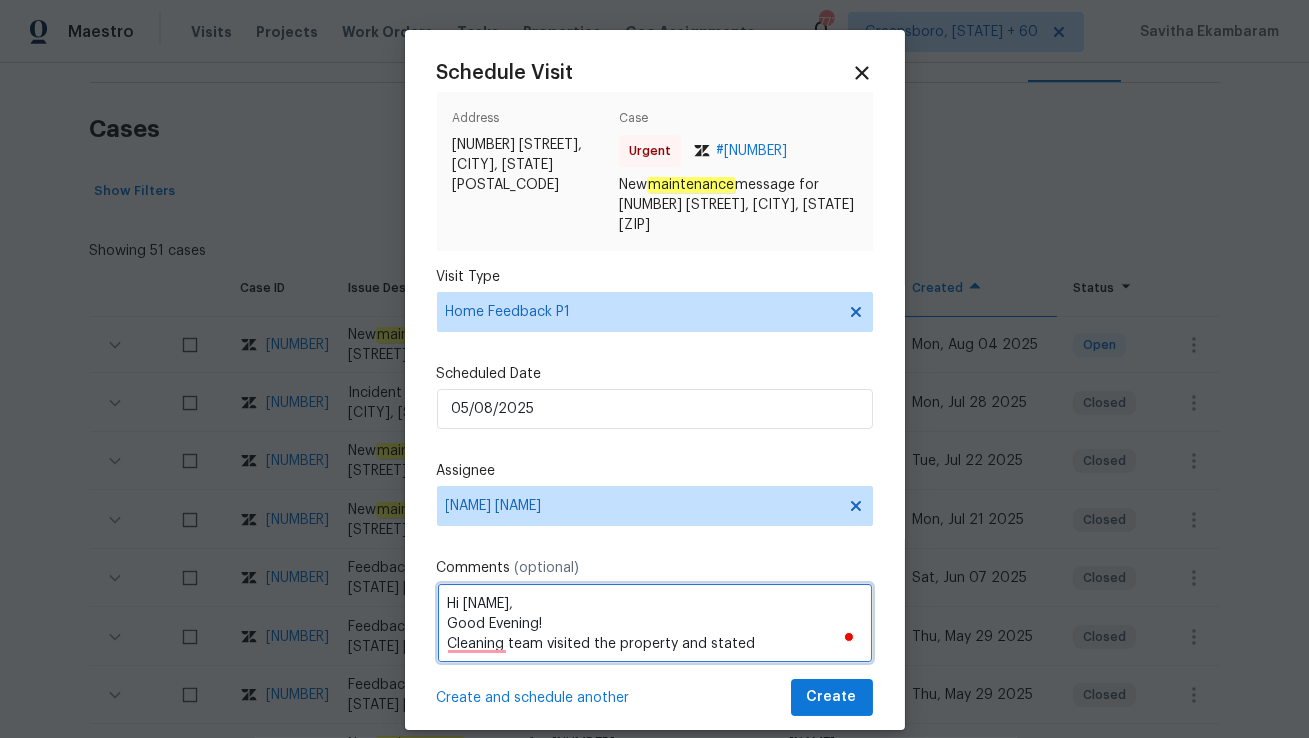 paste on "There is not Lockbox. Door Code [NUMBER] or [NUMBER] not working. We can’t access to clean. Please pay the trip for $35. This the second visit failed" 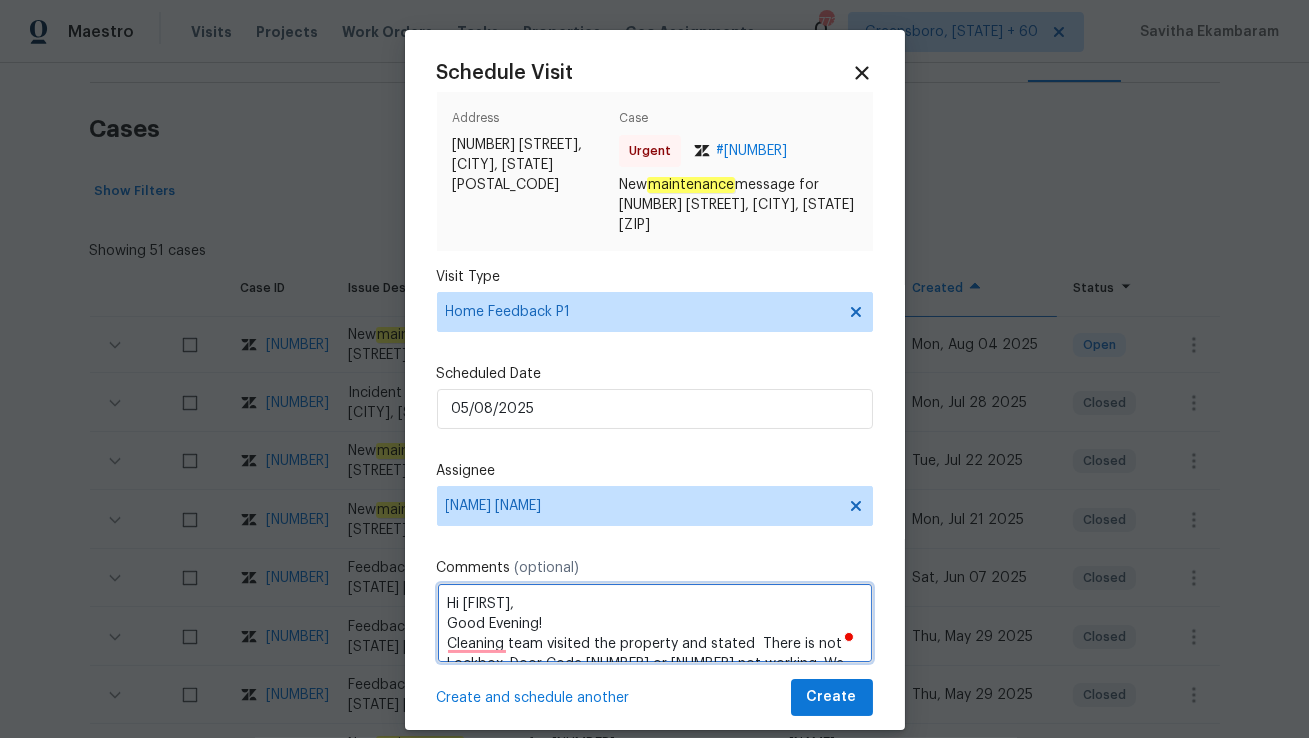 scroll, scrollTop: 49, scrollLeft: 0, axis: vertical 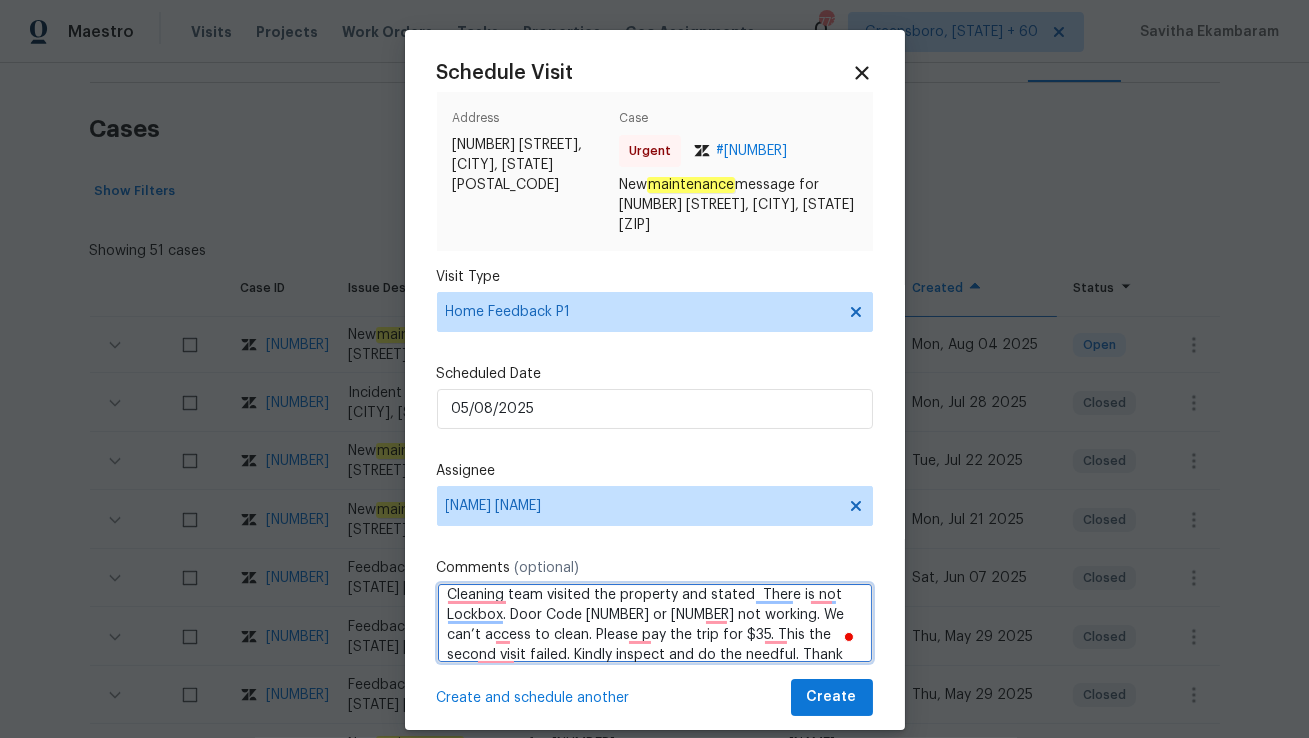 type on "Hi [NAME],
Good Evening!
Cleaning team visited the property and stated  There is not Lockbox. Door Code [NUMBER] or [NUMBER] not working. We can’t access to clean. Please pay the trip for $35. This the second visit failed. Kindly inspect and do the needful. Thank You!" 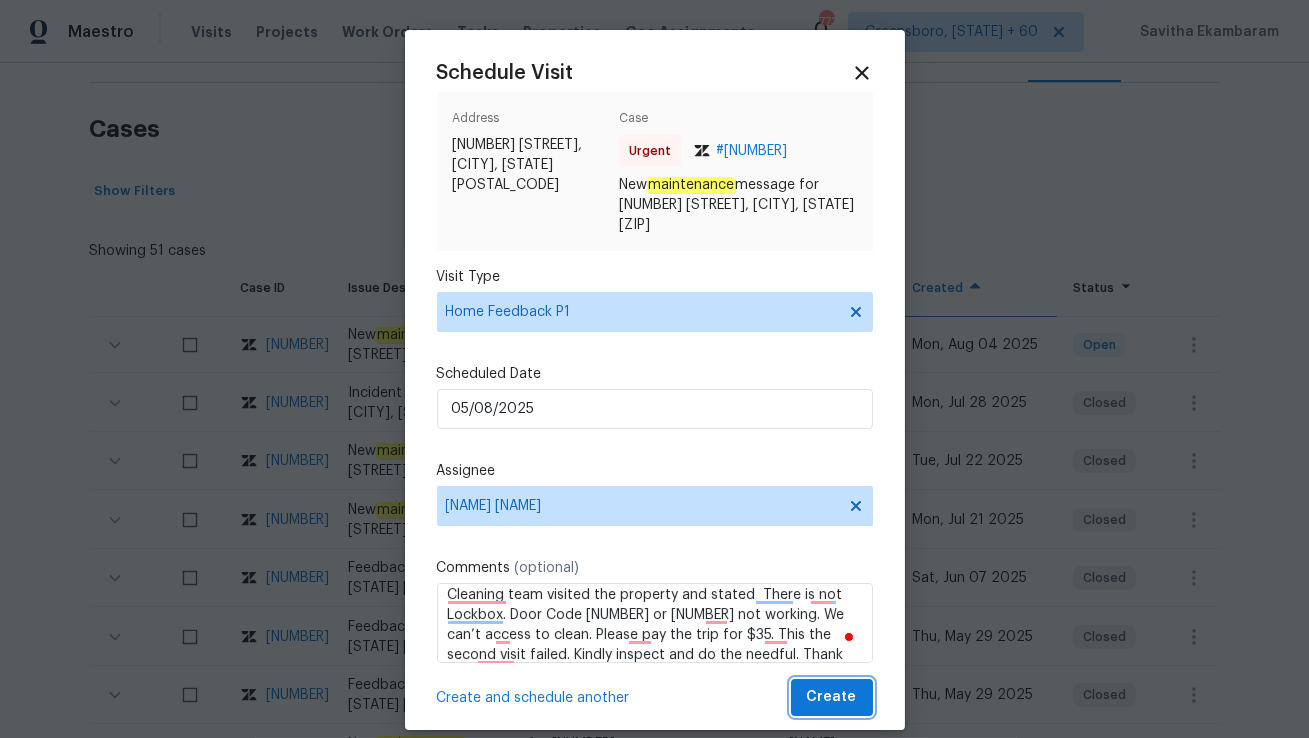 click on "Create" at bounding box center (832, 697) 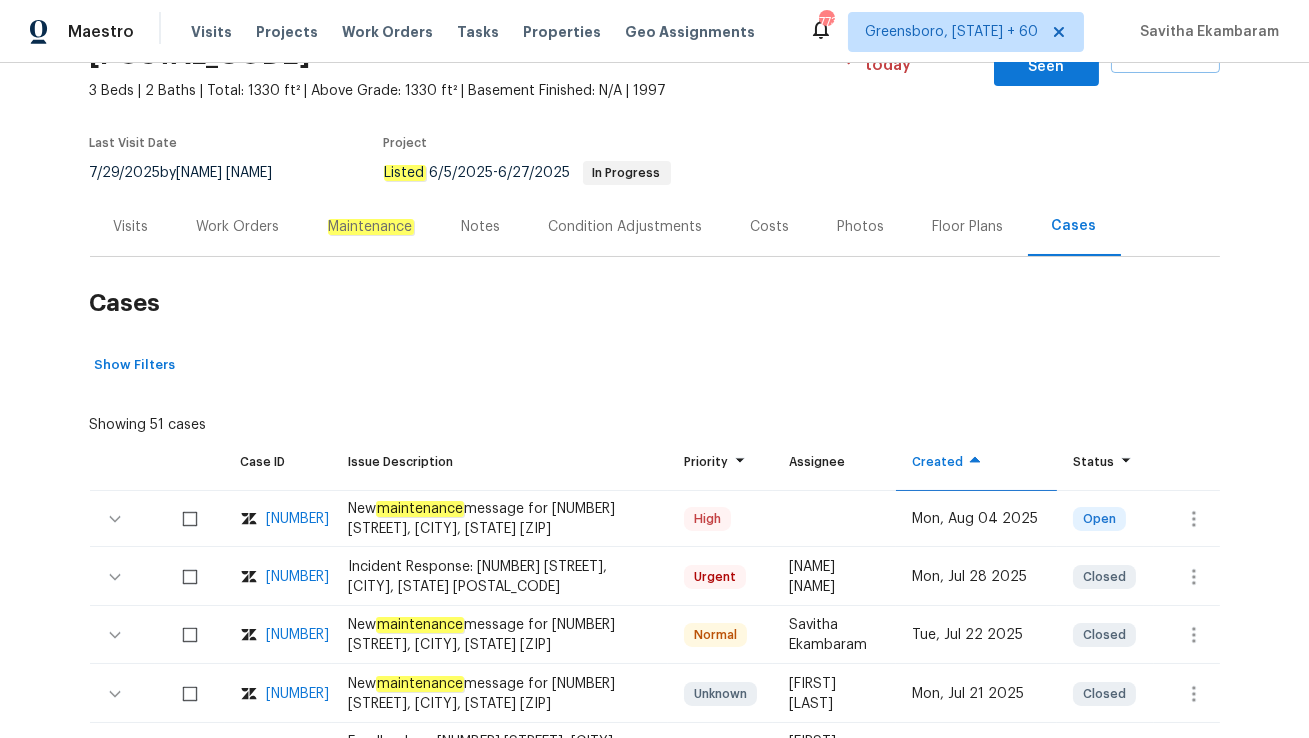 scroll, scrollTop: 99, scrollLeft: 0, axis: vertical 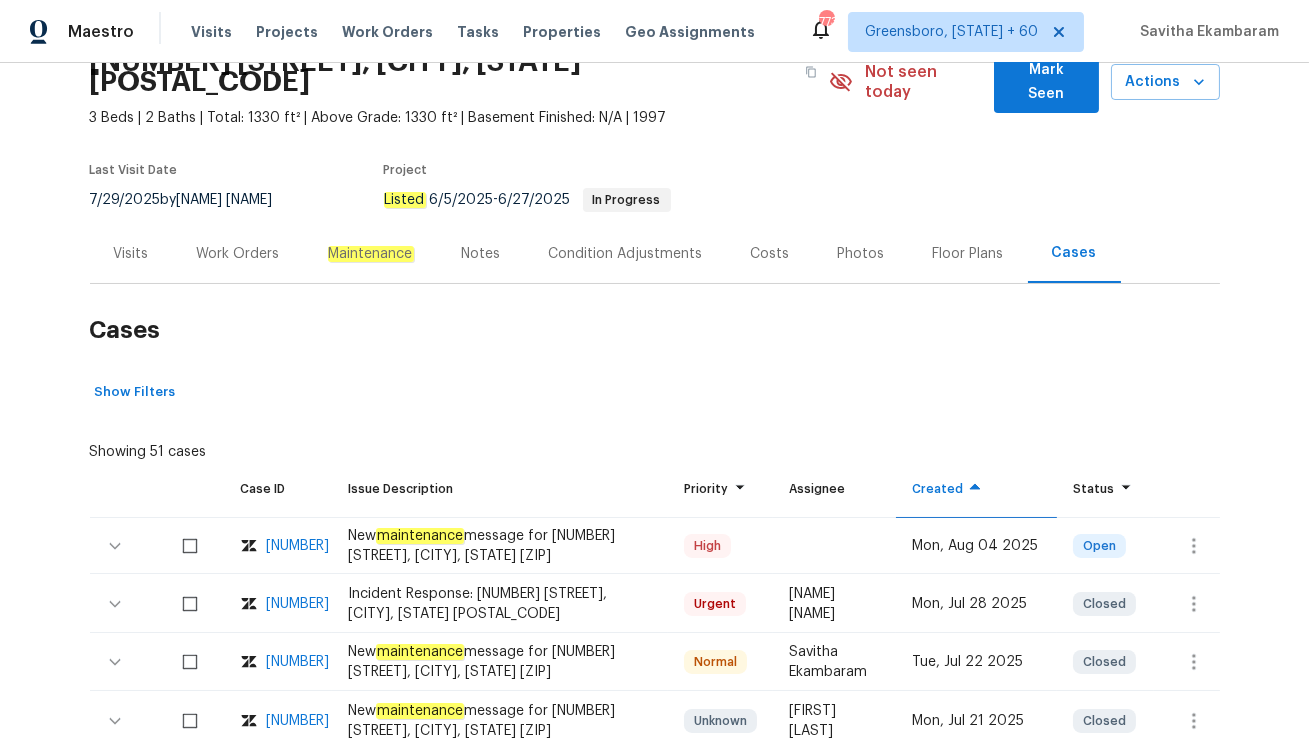 click on "Visits" at bounding box center (131, 254) 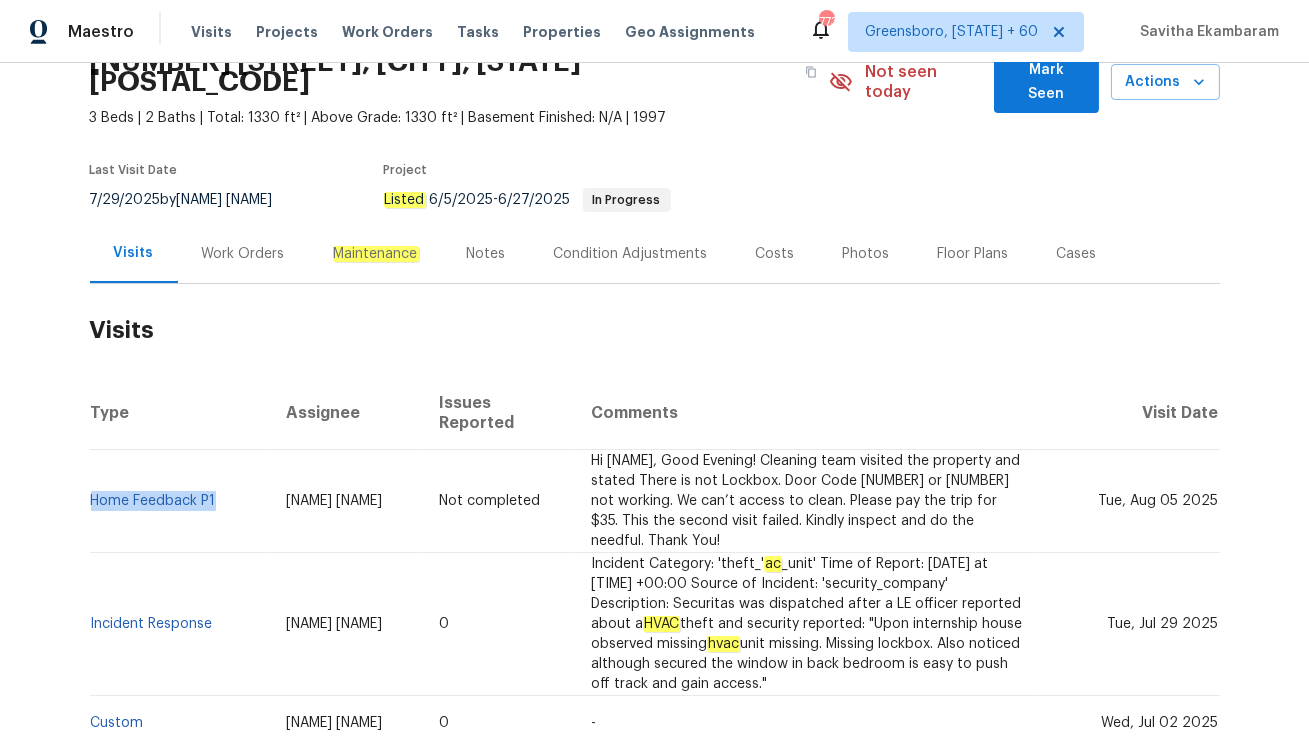 drag, startPoint x: 230, startPoint y: 457, endPoint x: 97, endPoint y: 451, distance: 133.13527 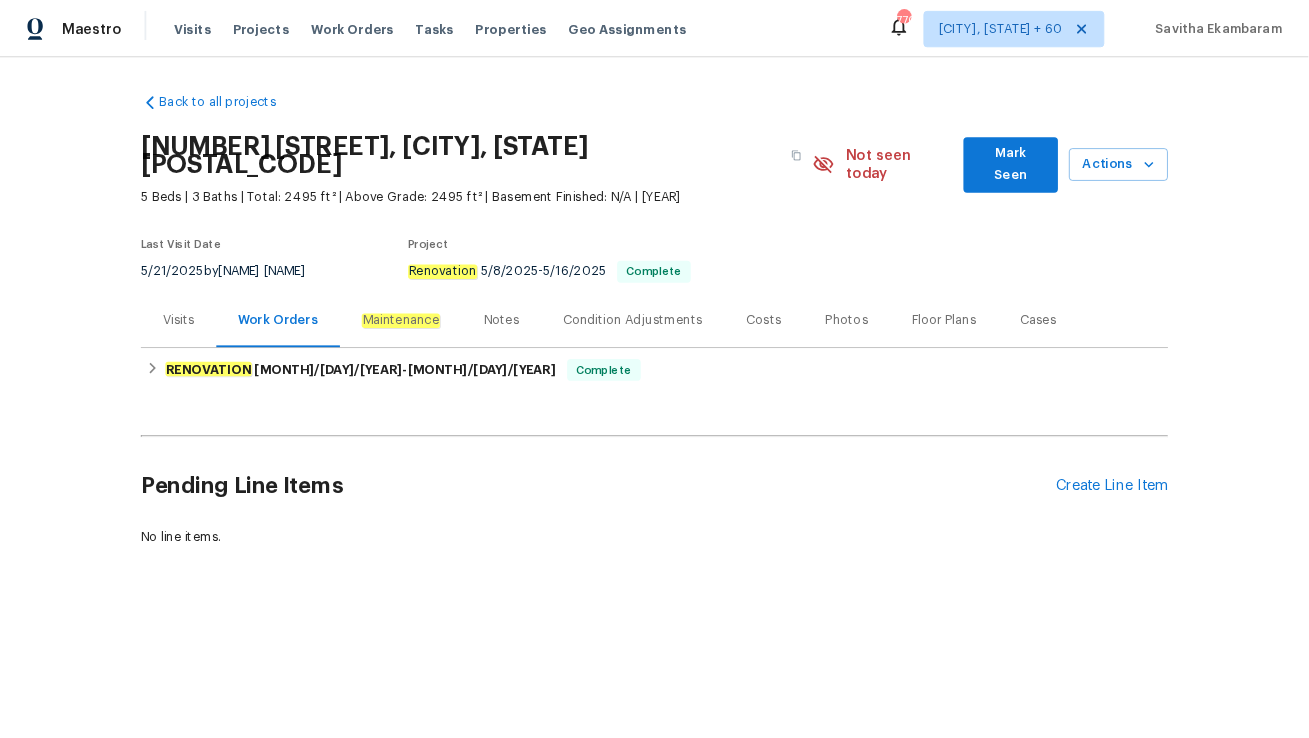 scroll, scrollTop: 0, scrollLeft: 0, axis: both 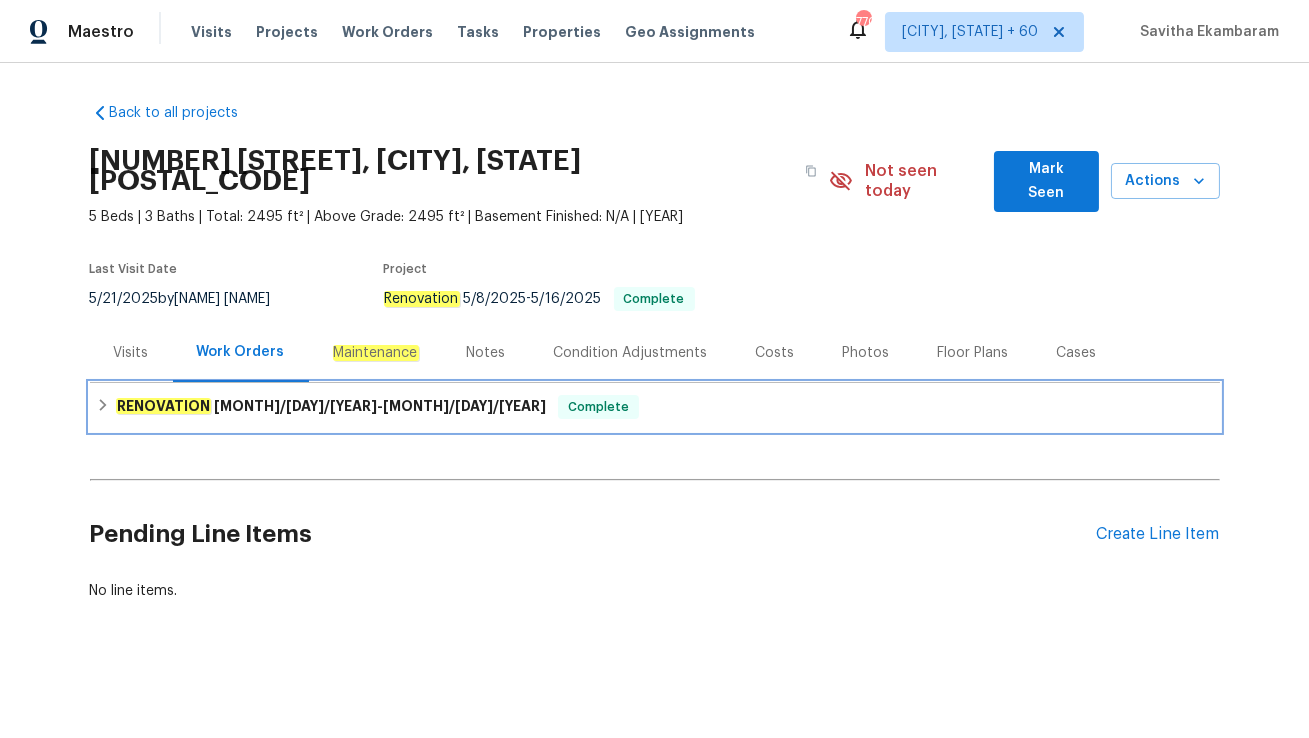 click on "RENOVATION   [MONTH]/[DAY]/[YEAR]  -  [MONTH]/[DAY]/[YEAR] Complete" at bounding box center (655, 407) 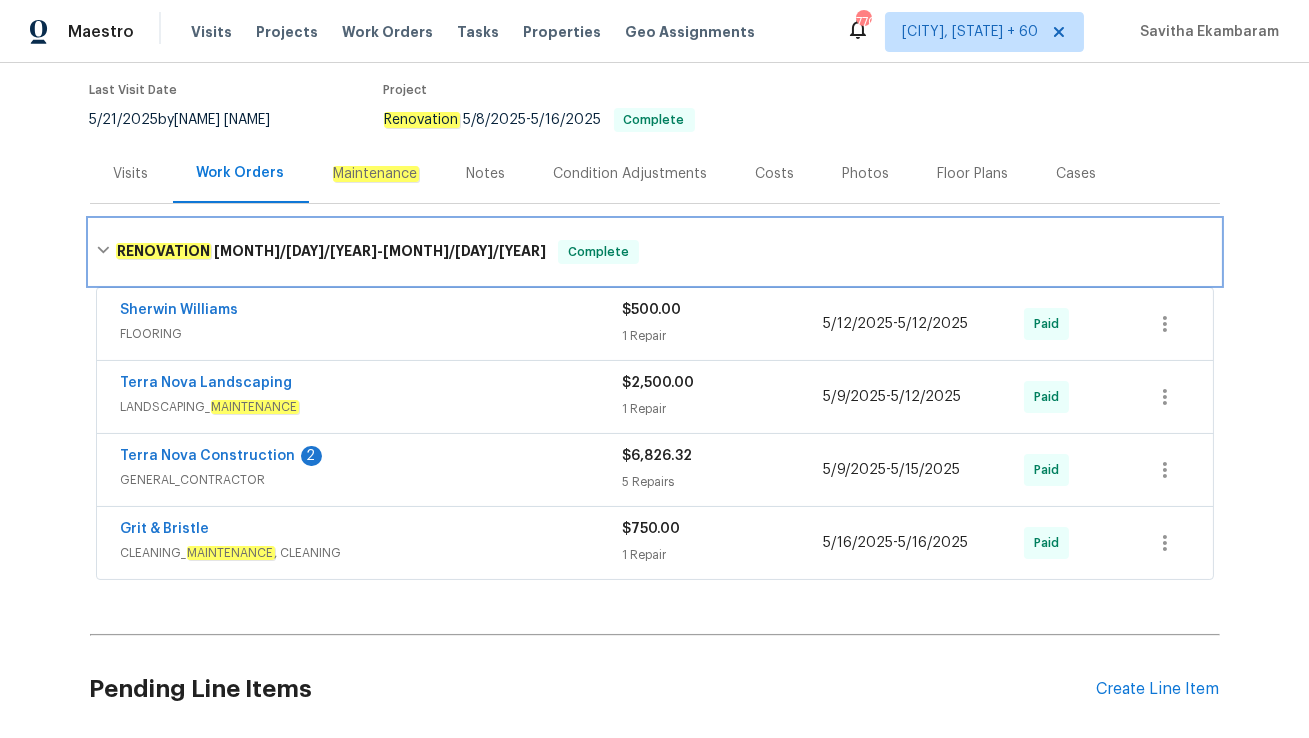 scroll, scrollTop: 171, scrollLeft: 0, axis: vertical 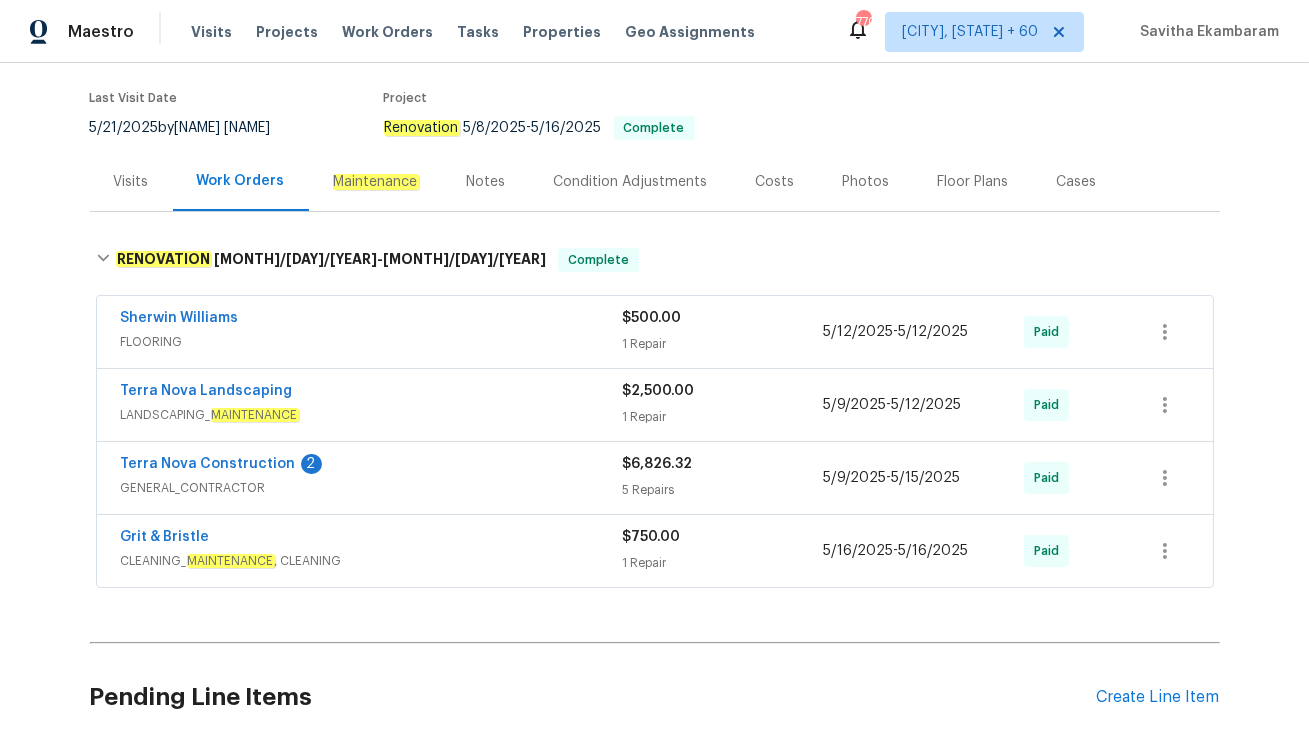 click on "Visits" at bounding box center (131, 182) 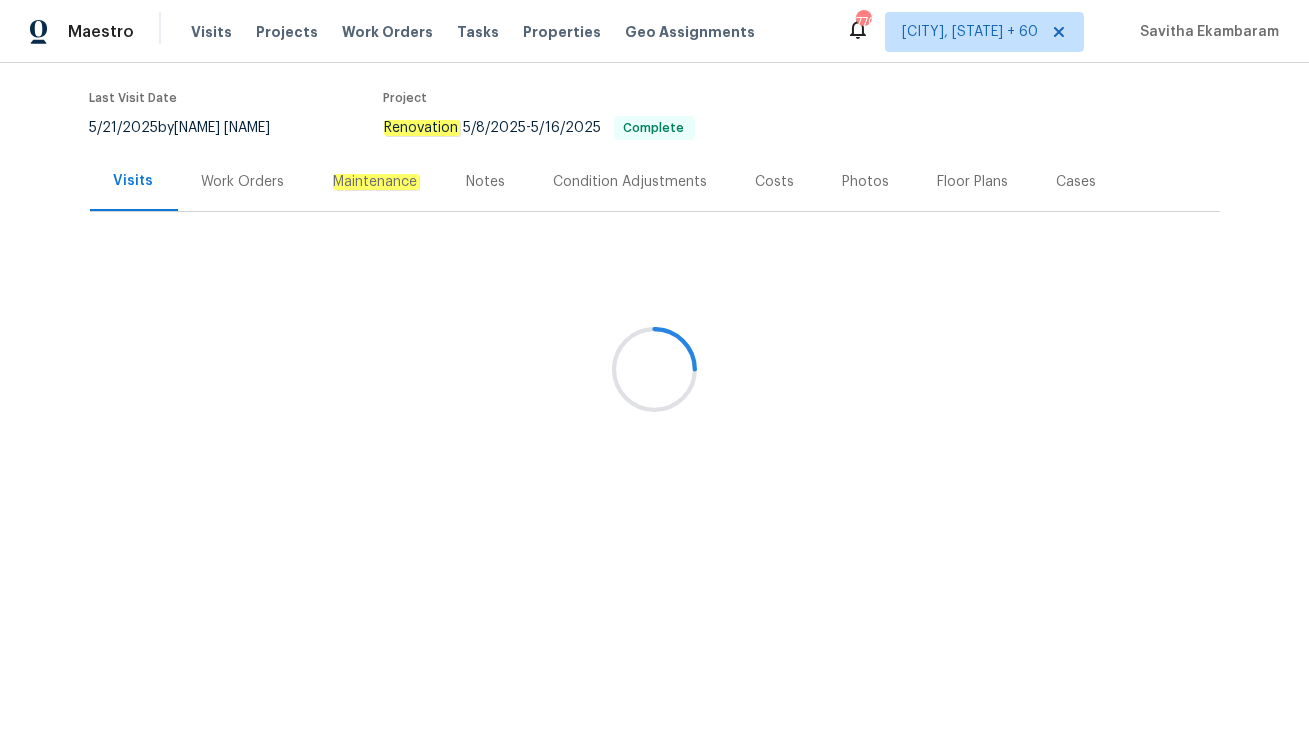 scroll, scrollTop: 140, scrollLeft: 0, axis: vertical 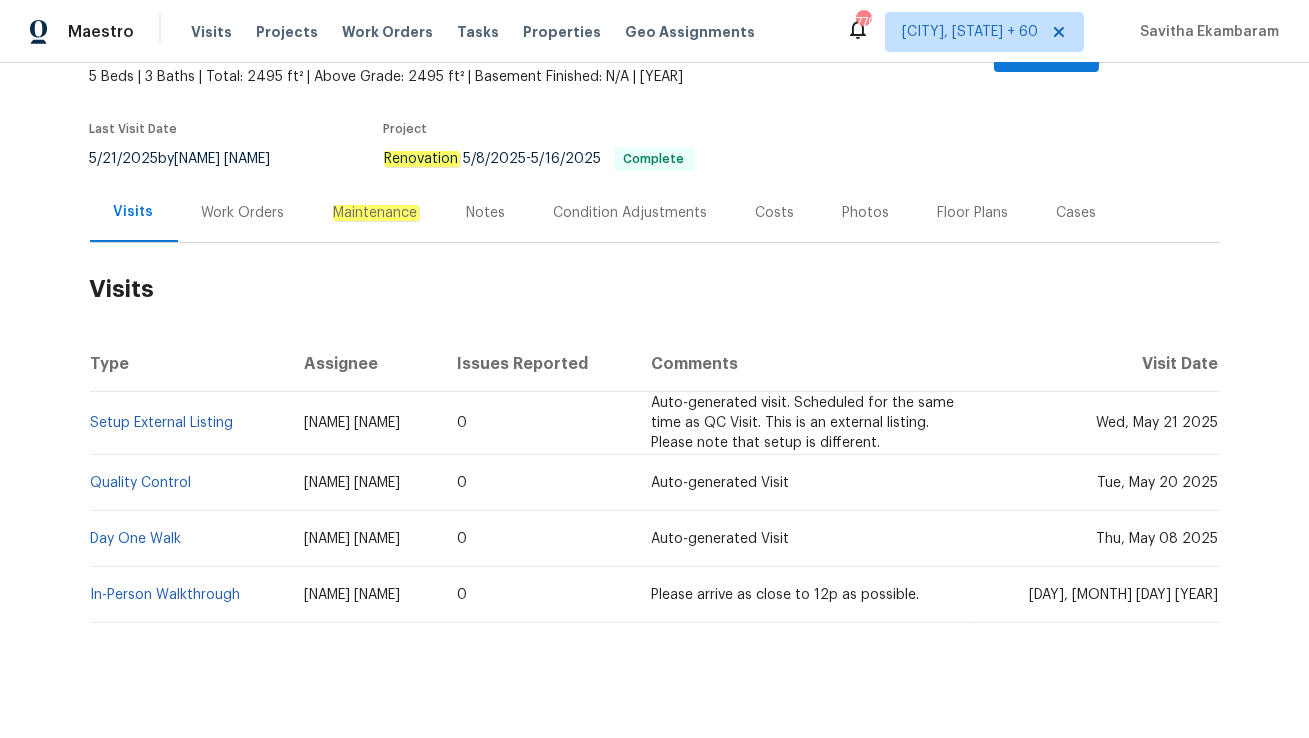 click on "Work Orders" at bounding box center [243, 213] 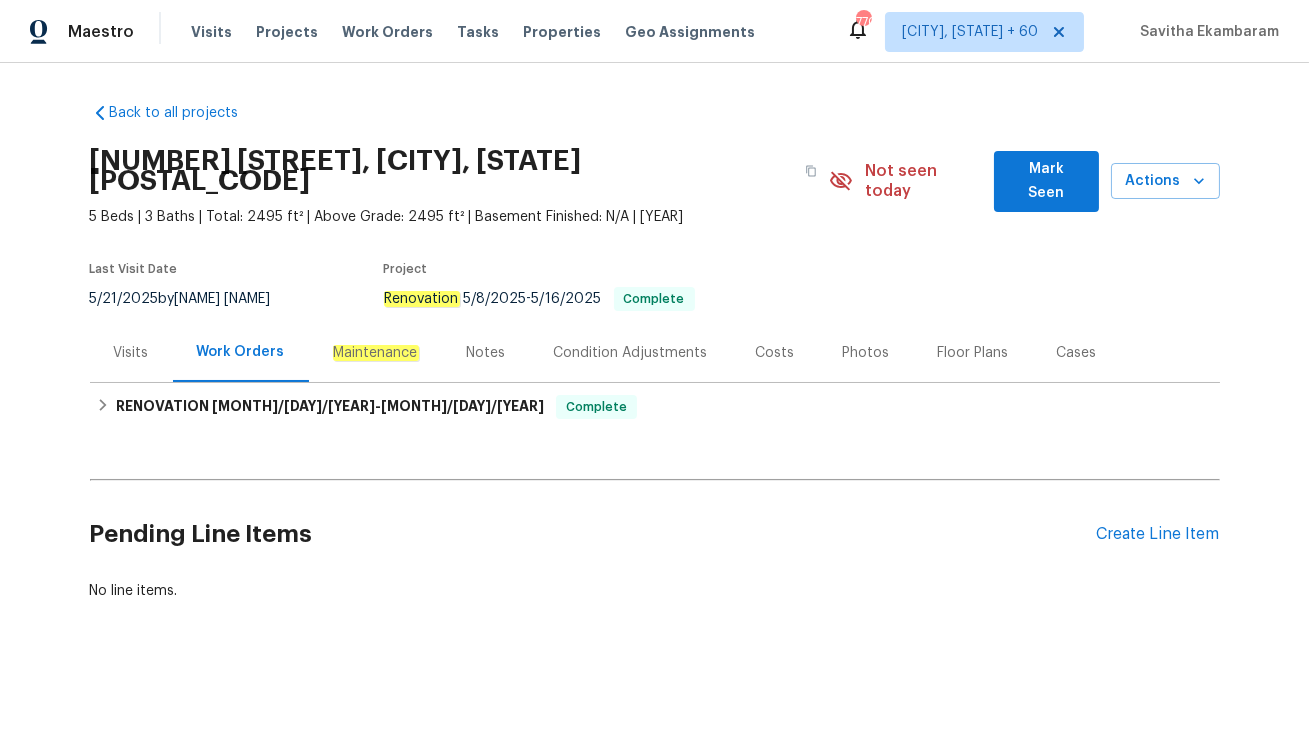 scroll, scrollTop: 0, scrollLeft: 0, axis: both 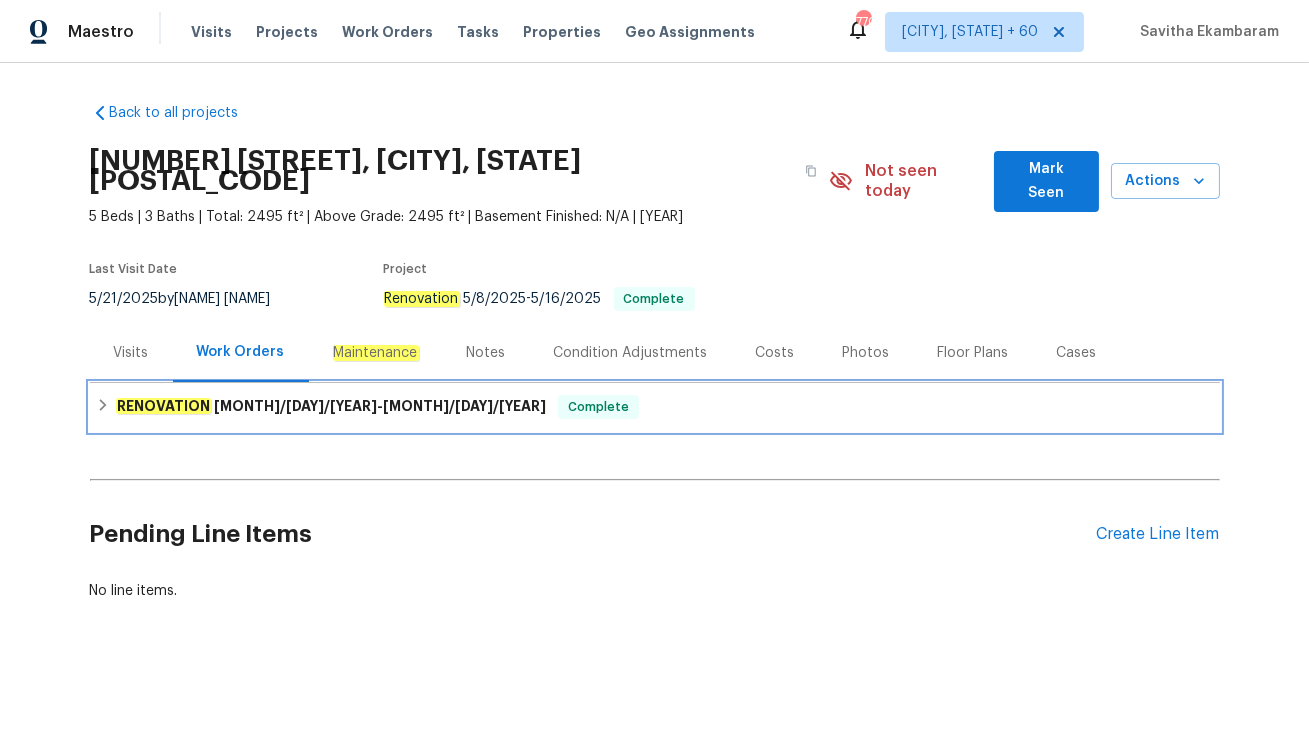 click on "RENOVATION   5/8/25  -  5/16/25 Complete" at bounding box center (655, 407) 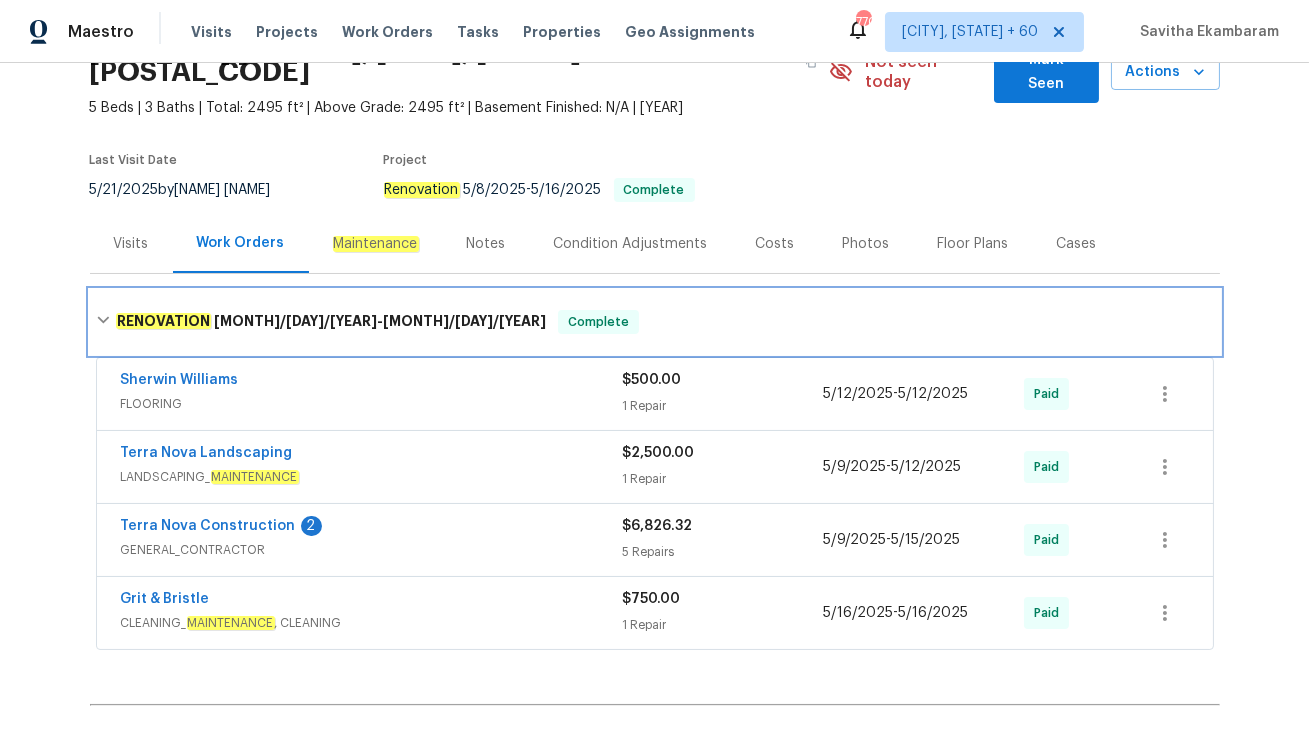 scroll, scrollTop: 111, scrollLeft: 0, axis: vertical 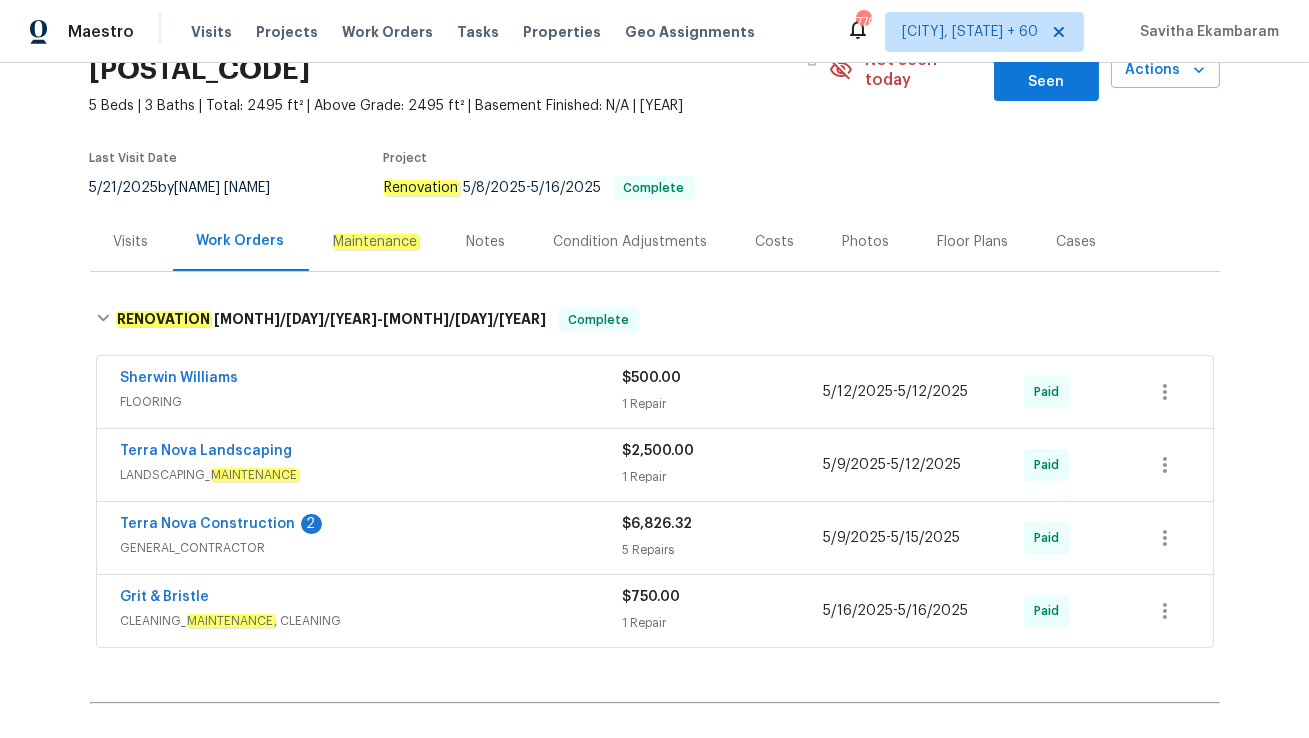 click on "Visits" at bounding box center [131, 241] 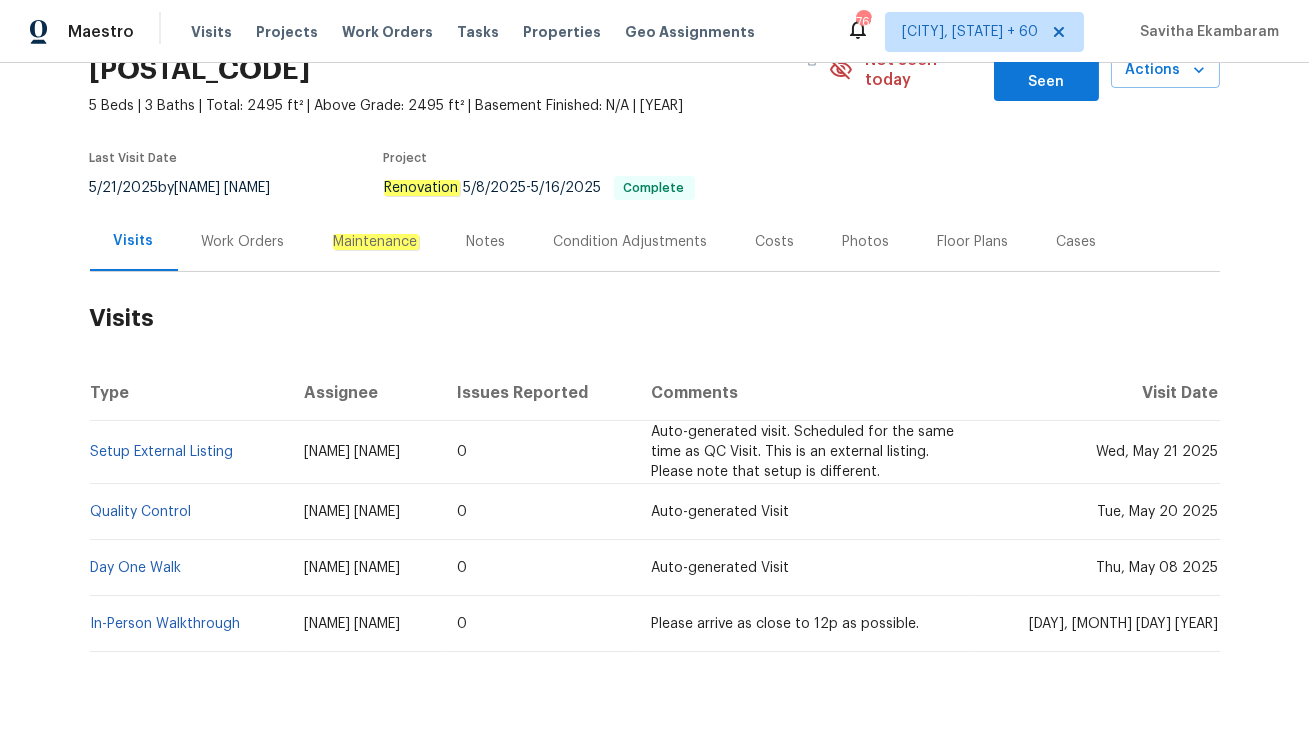 click on "Work Orders" at bounding box center (243, 242) 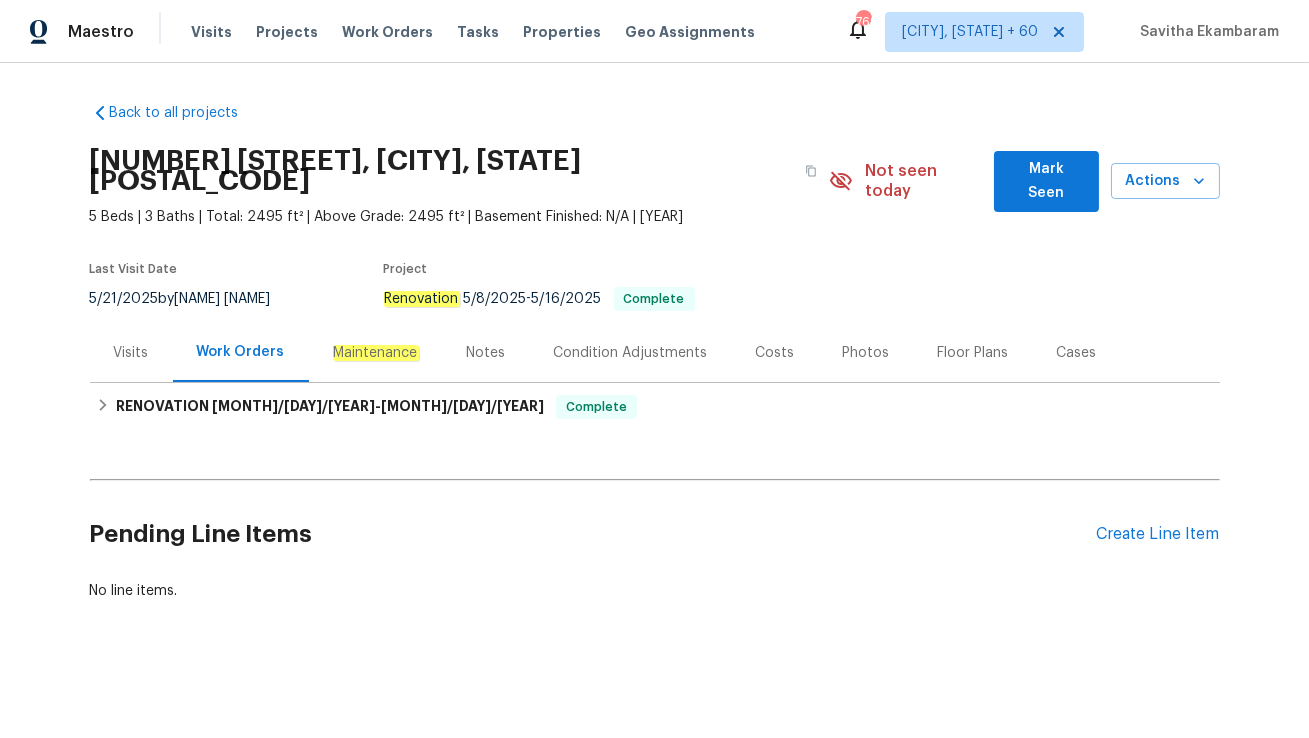scroll, scrollTop: 0, scrollLeft: 0, axis: both 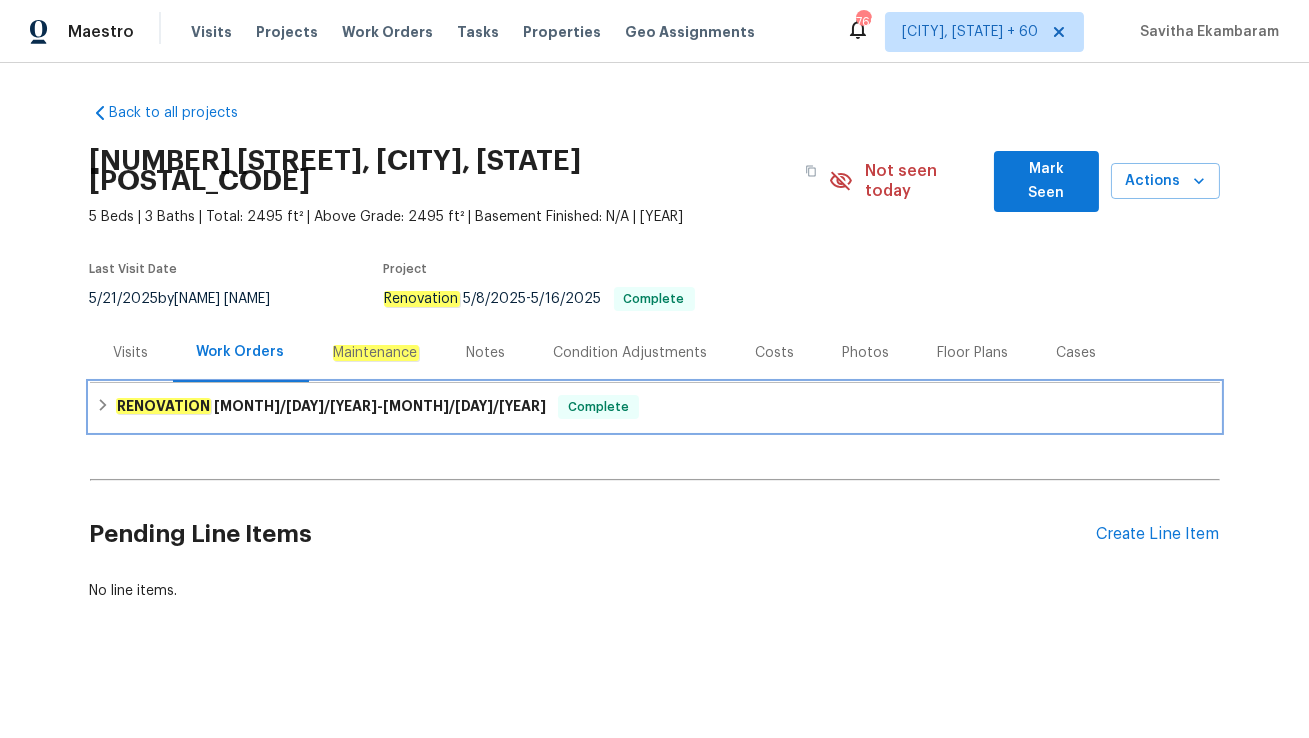 click on "5/8/25" at bounding box center [295, 406] 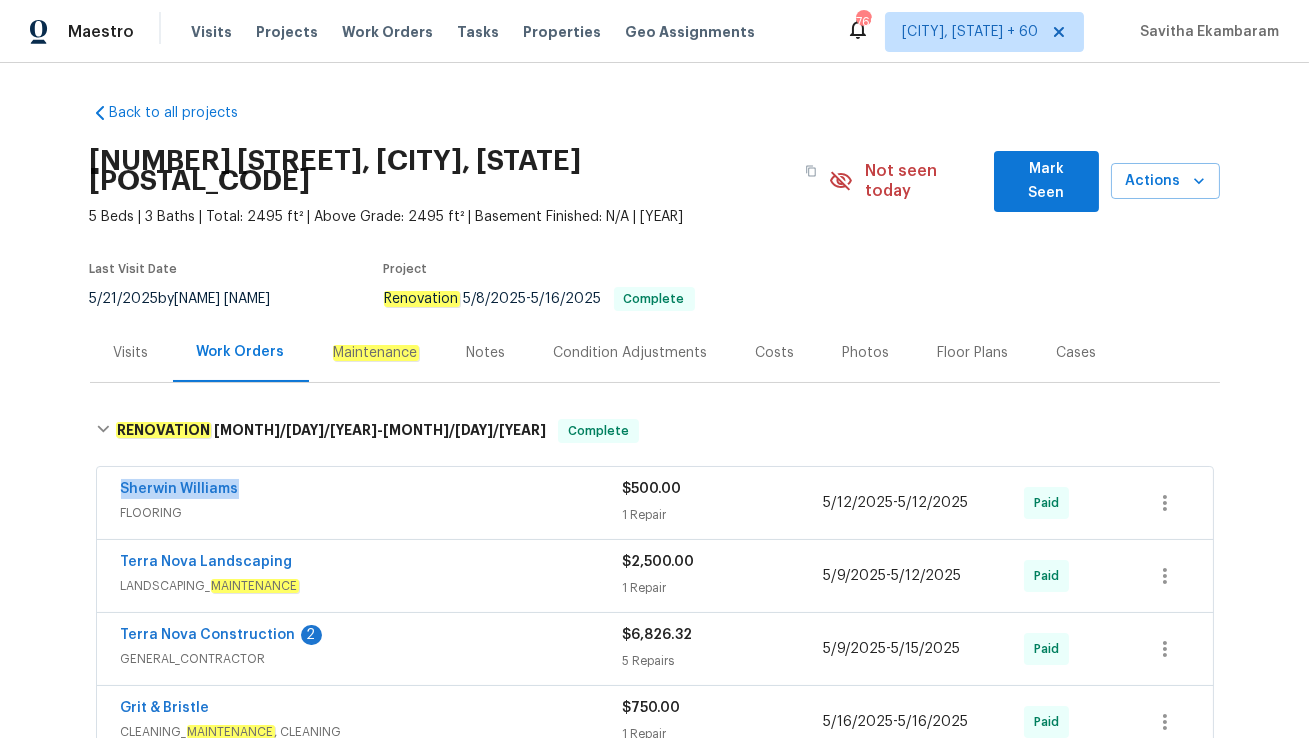 drag, startPoint x: 110, startPoint y: 466, endPoint x: 332, endPoint y: 467, distance: 222.00226 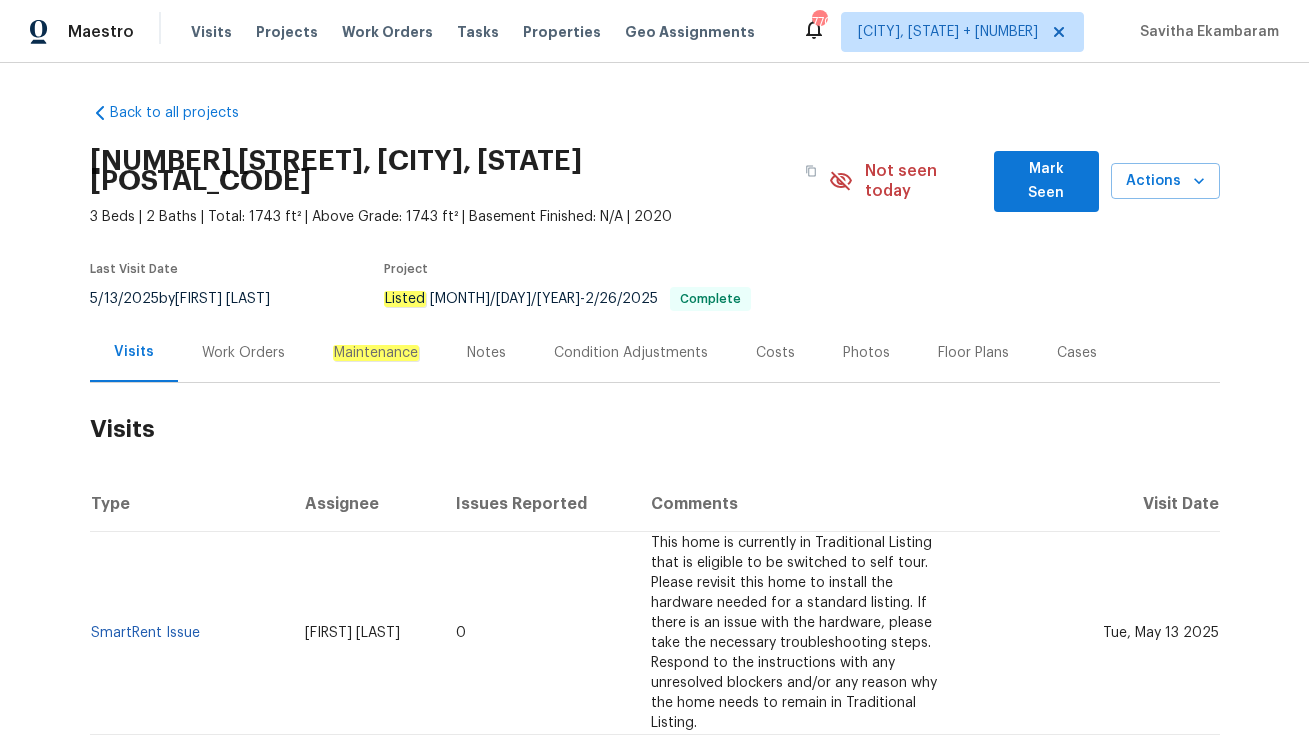 scroll, scrollTop: 0, scrollLeft: 0, axis: both 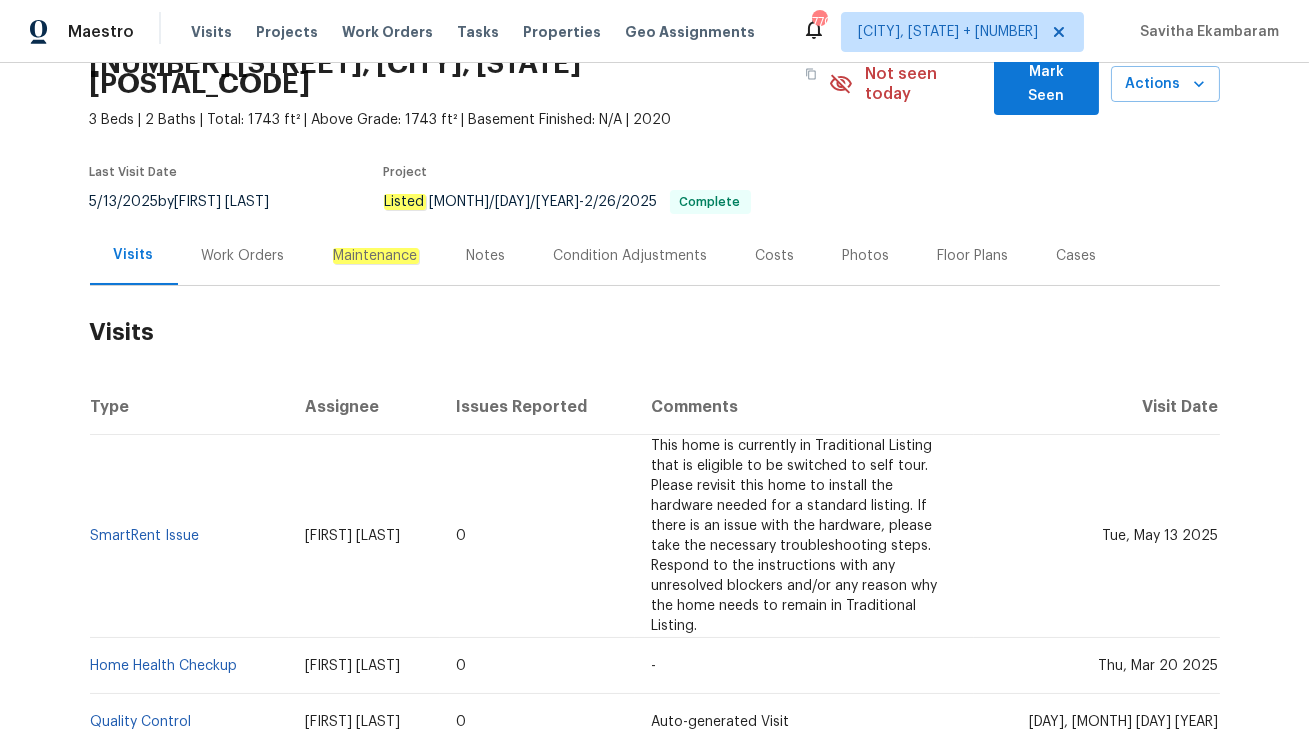 click on "Work Orders" at bounding box center [243, 255] 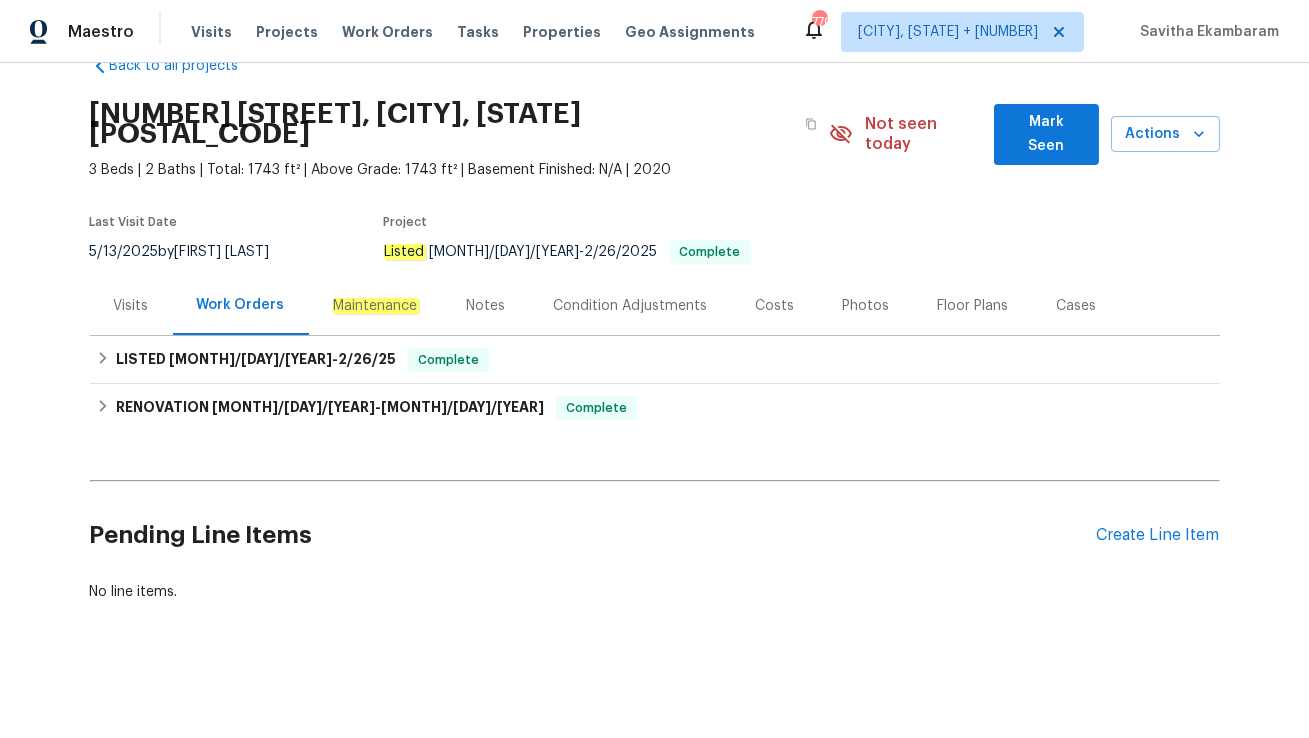 scroll, scrollTop: 25, scrollLeft: 0, axis: vertical 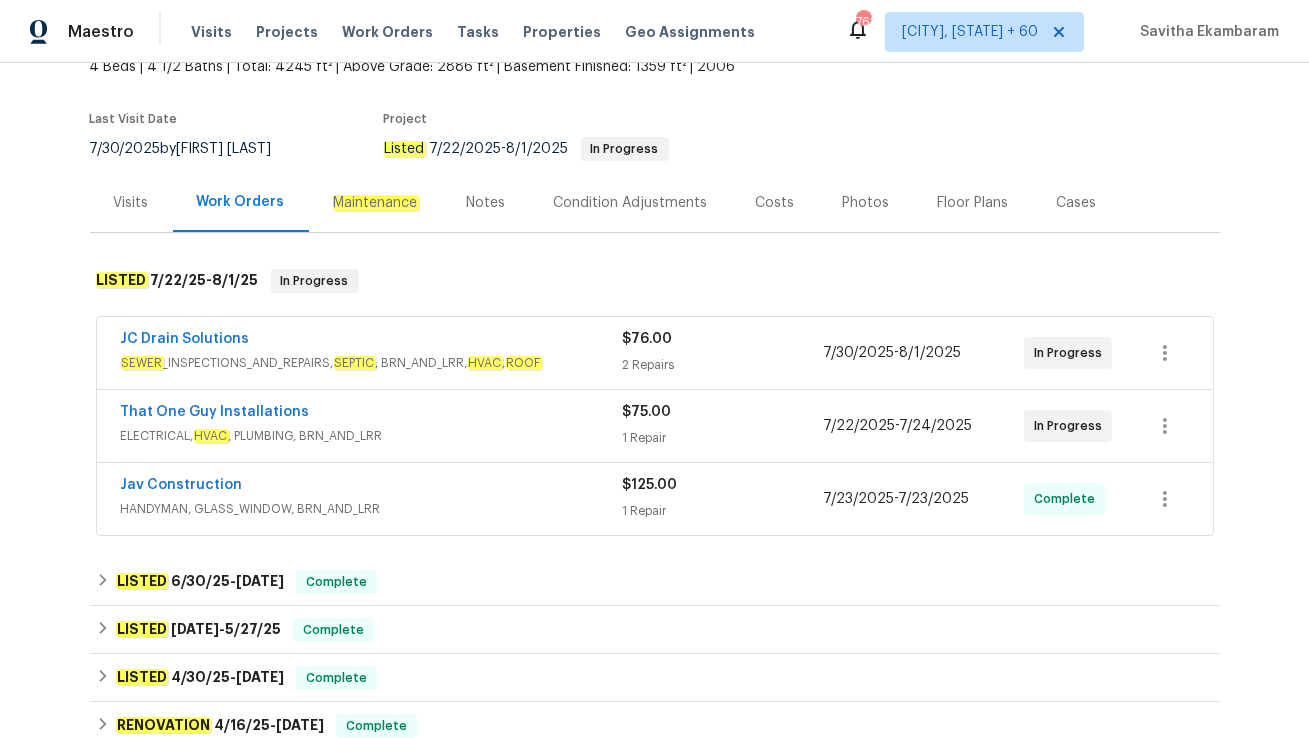 click on "That One Guy Installations" at bounding box center [372, 414] 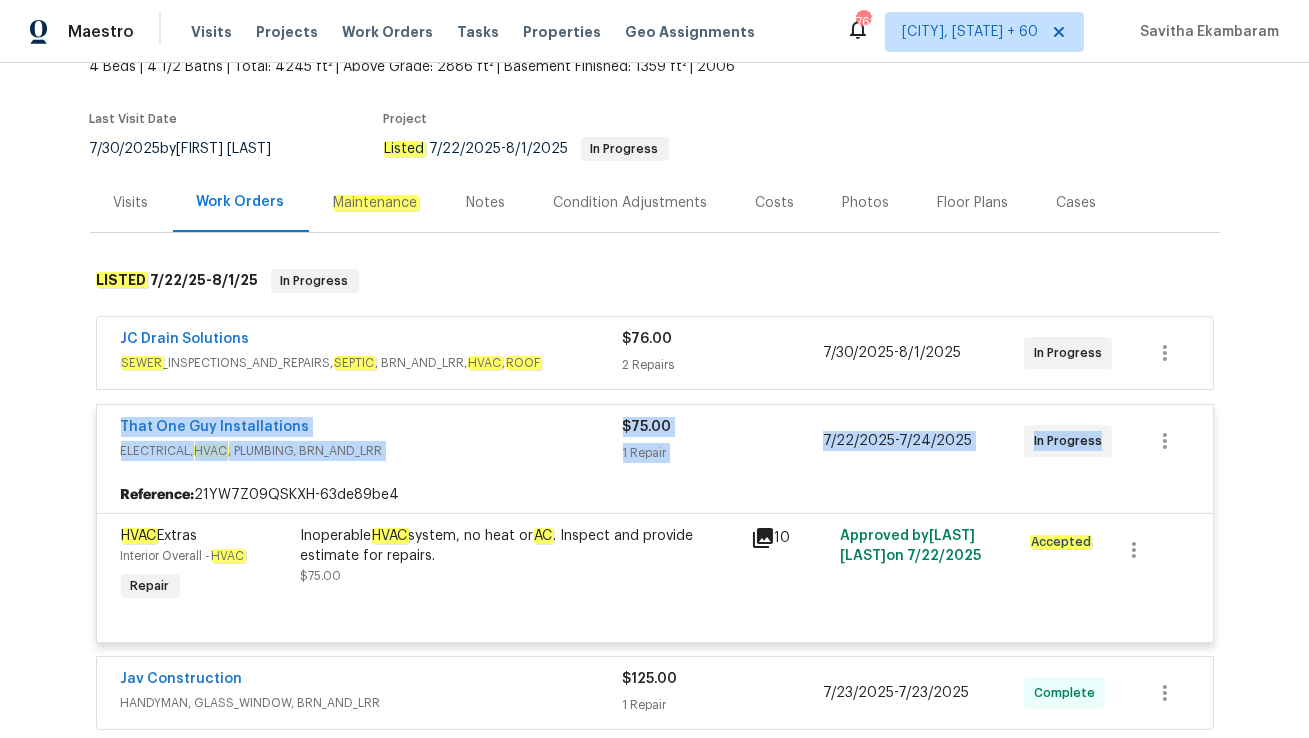 drag, startPoint x: 112, startPoint y: 403, endPoint x: 1112, endPoint y: 432, distance: 1000.4204 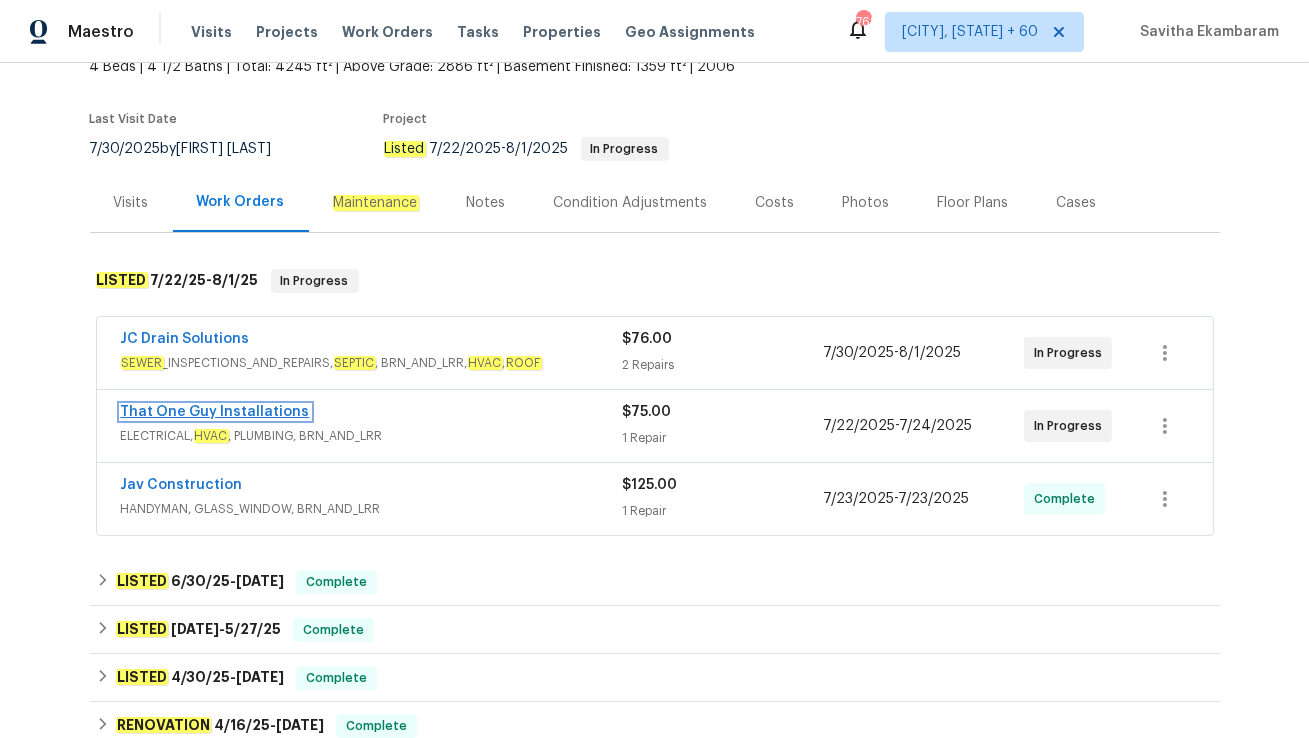 click on "That One Guy Installations" at bounding box center [215, 412] 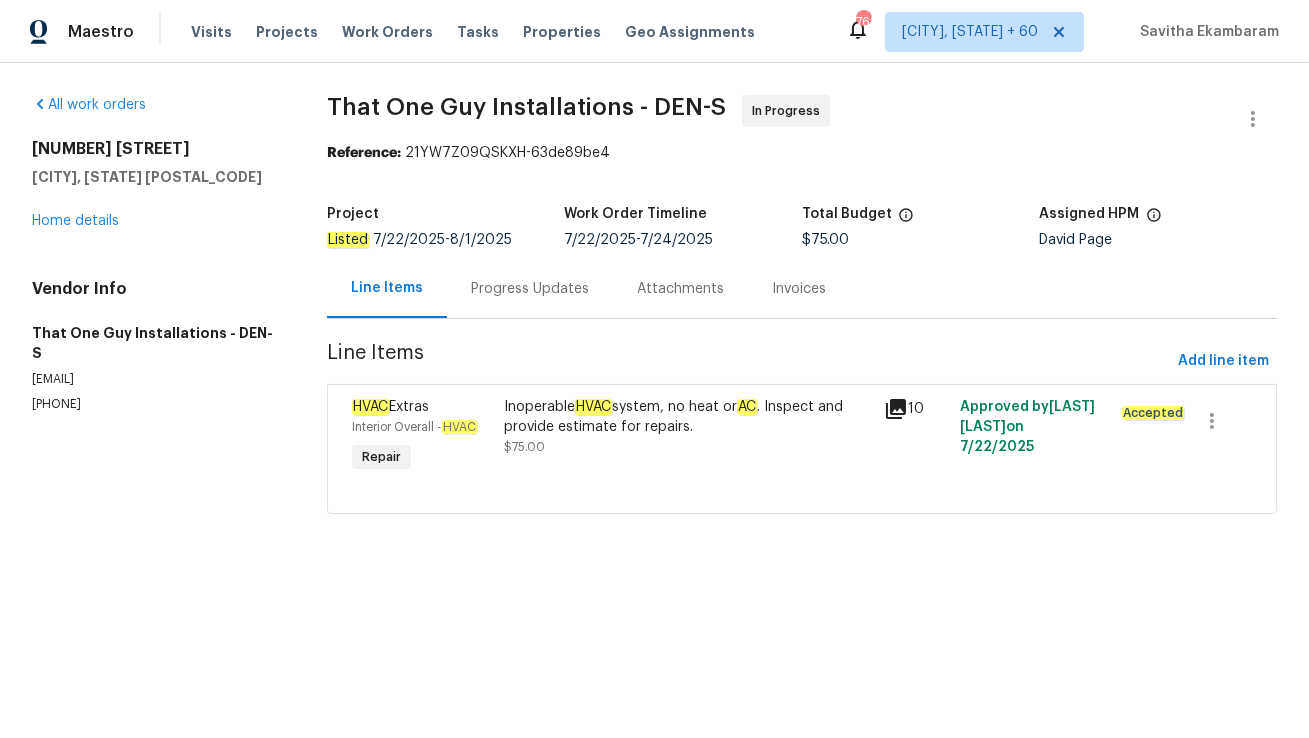 click on "Progress Updates" at bounding box center (530, 289) 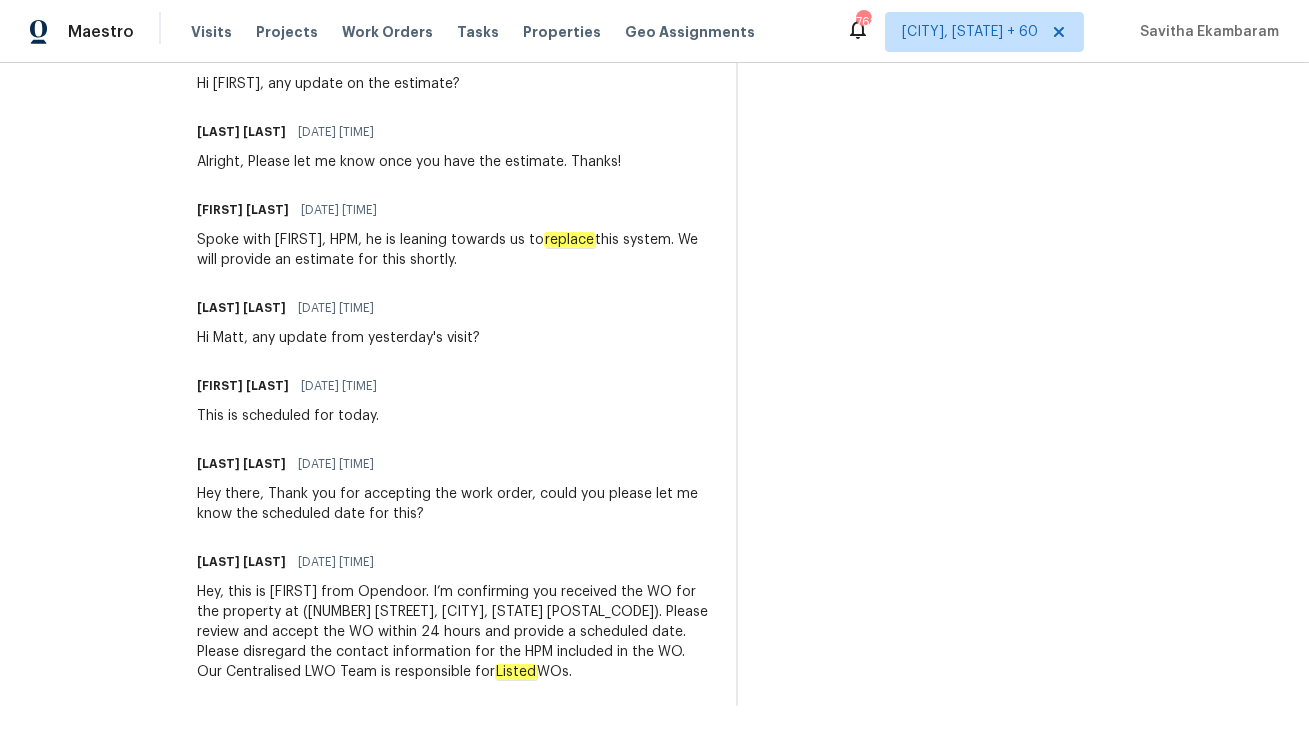 scroll, scrollTop: 0, scrollLeft: 0, axis: both 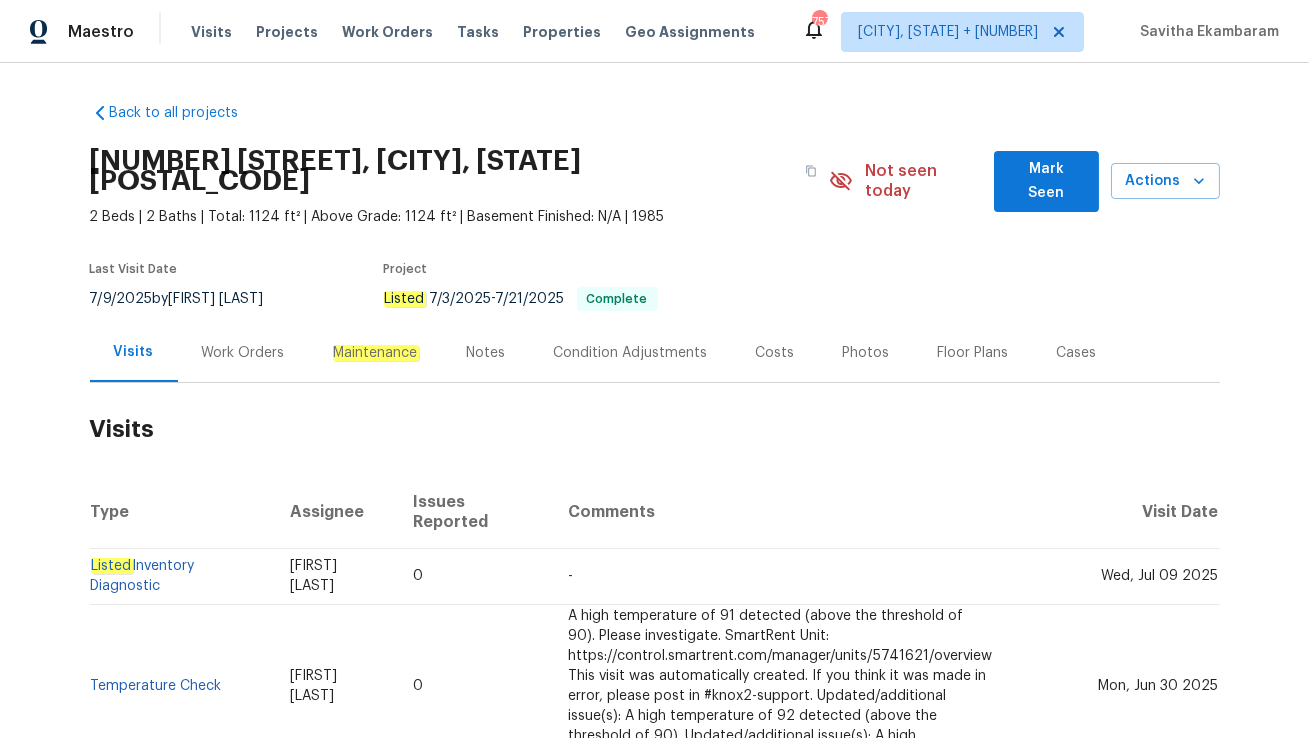 click on "Work Orders" at bounding box center (243, 352) 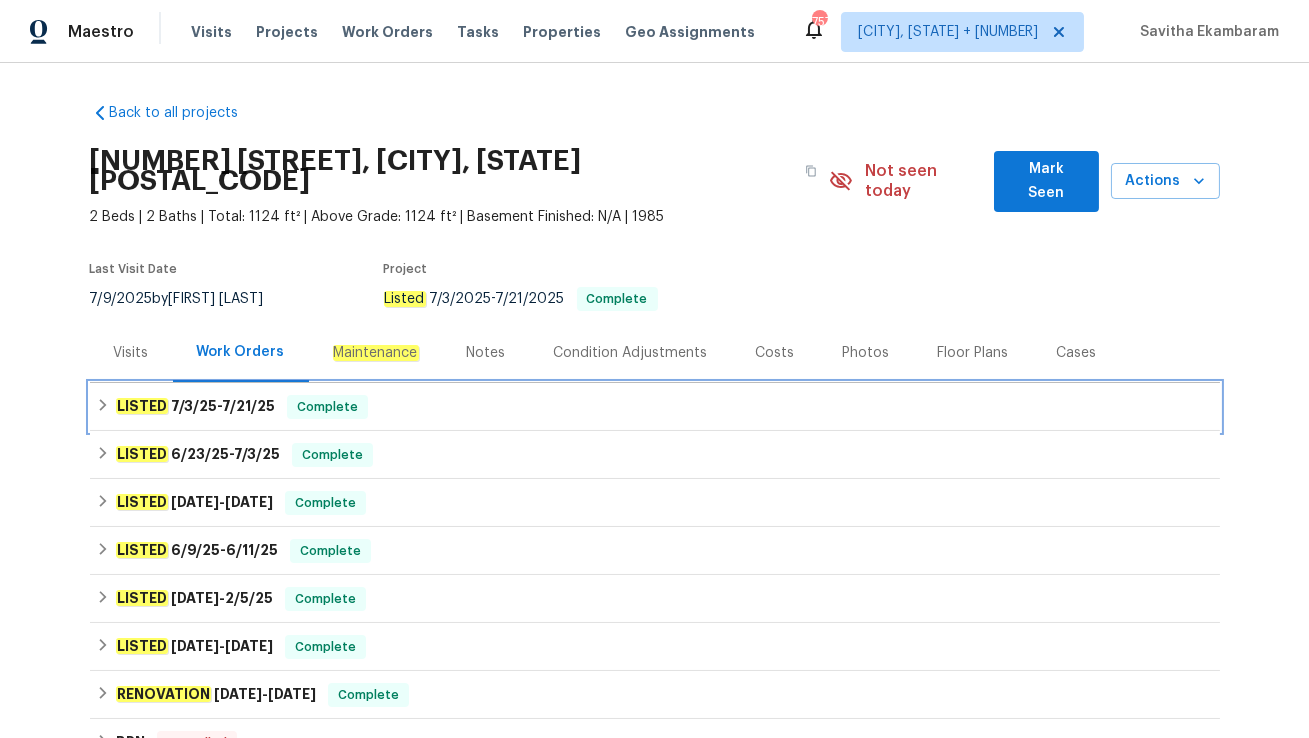 click on "LISTED   7/3/25  -  7/21/25 Complete" at bounding box center [655, 407] 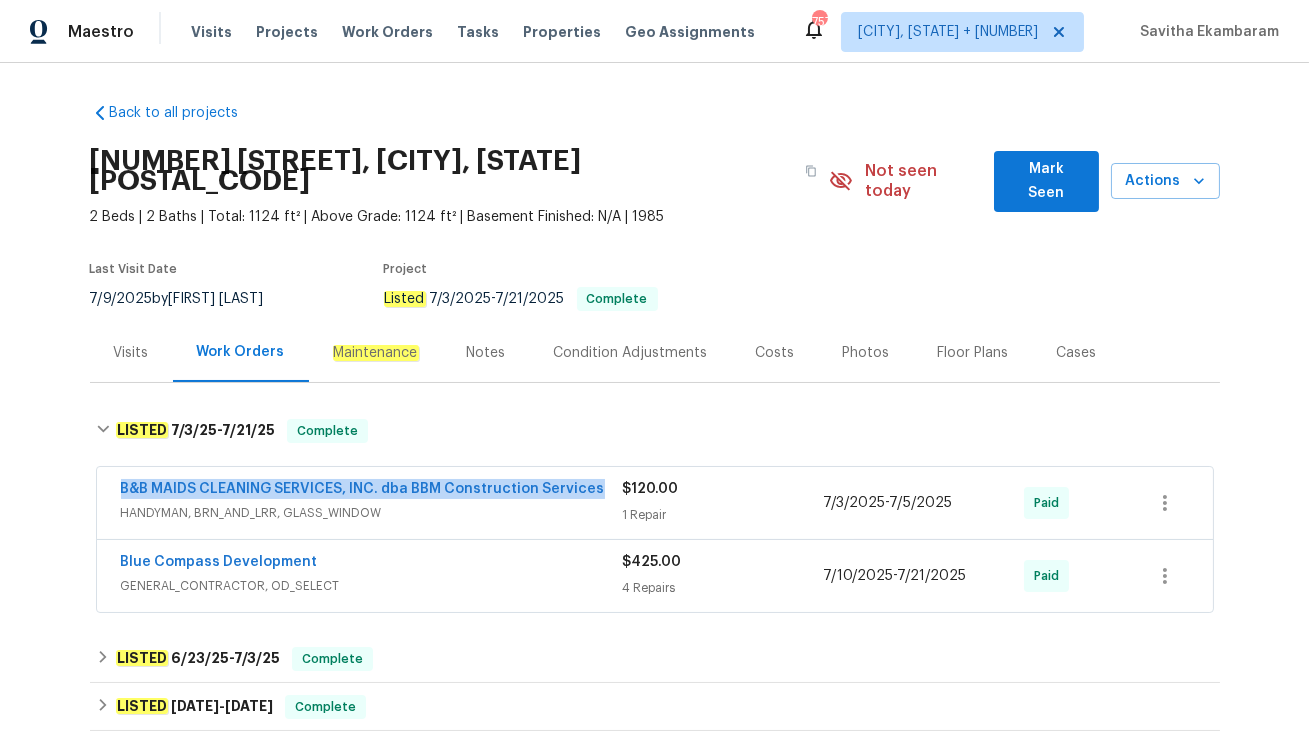 drag, startPoint x: 101, startPoint y: 464, endPoint x: 595, endPoint y: 470, distance: 494.03644 